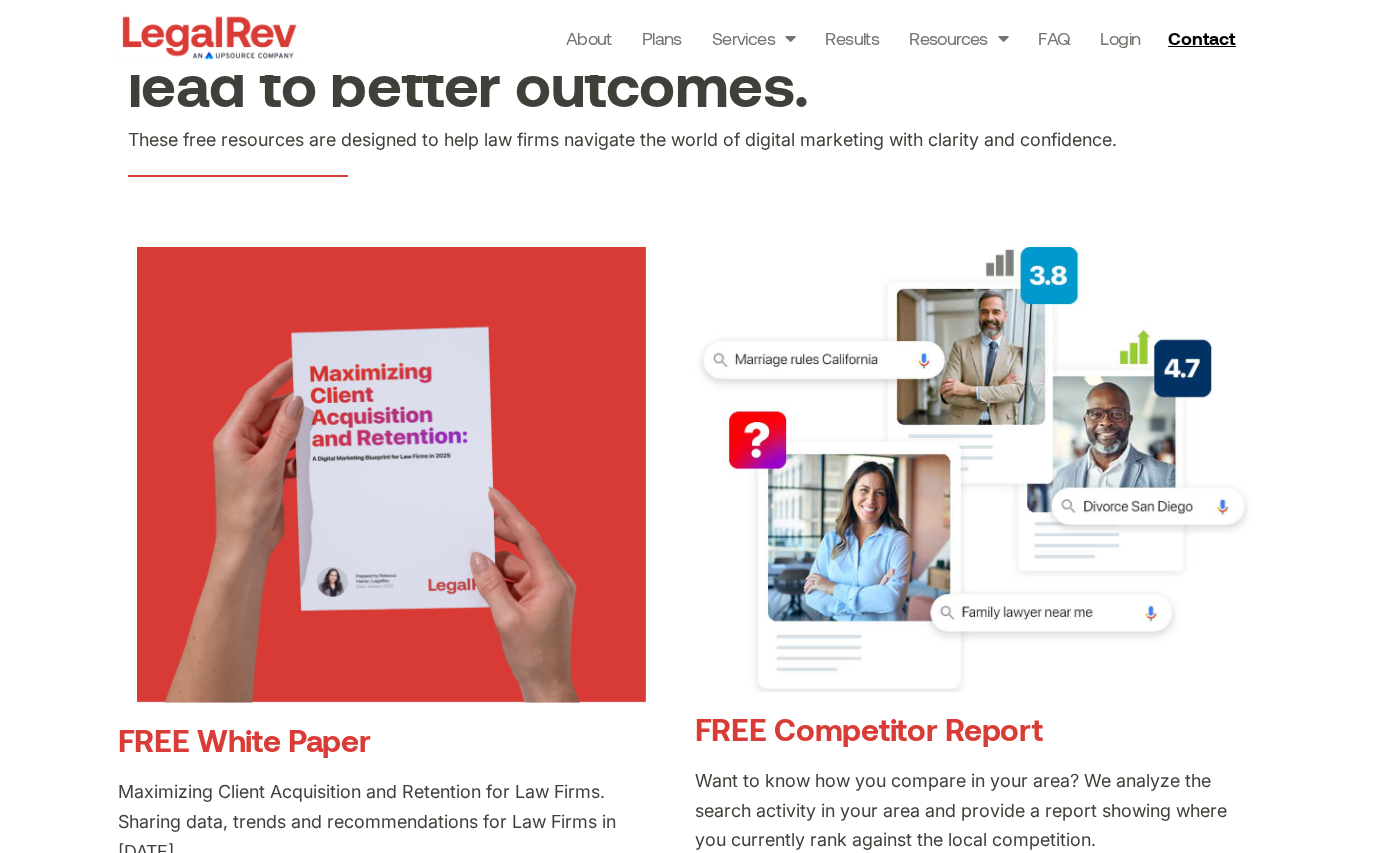 scroll, scrollTop: 290, scrollLeft: 0, axis: vertical 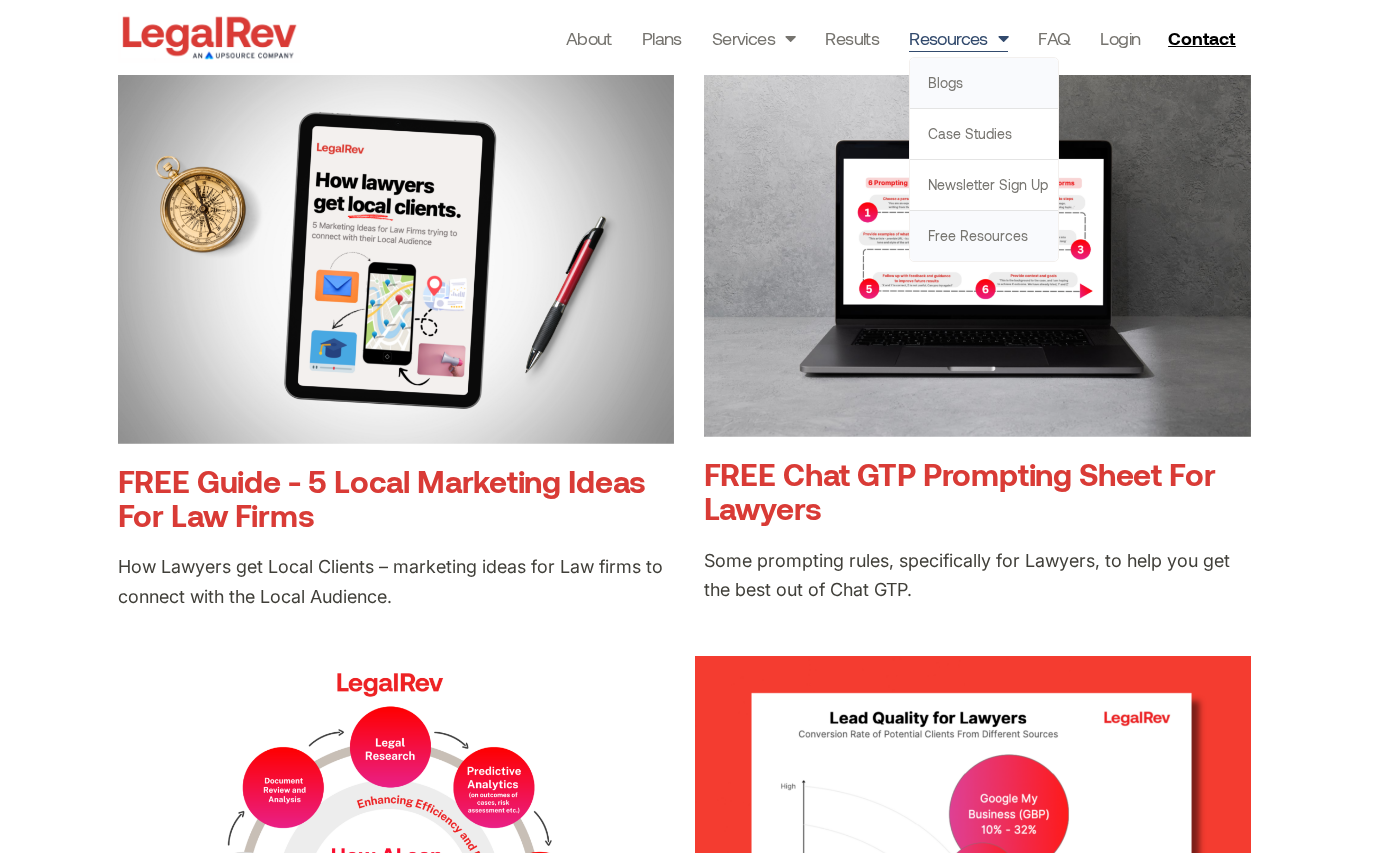 click on "Blogs" 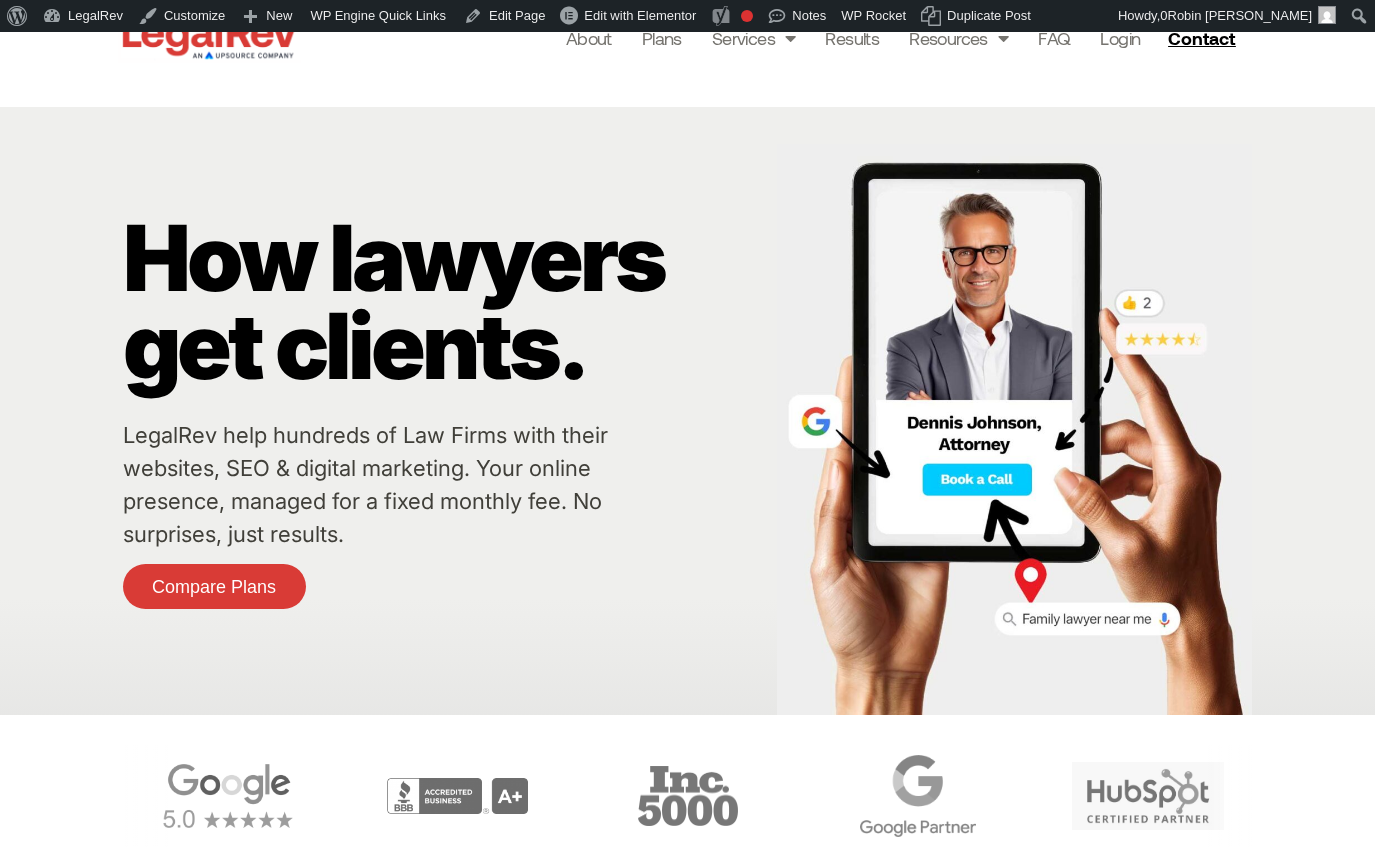 scroll, scrollTop: 0, scrollLeft: 0, axis: both 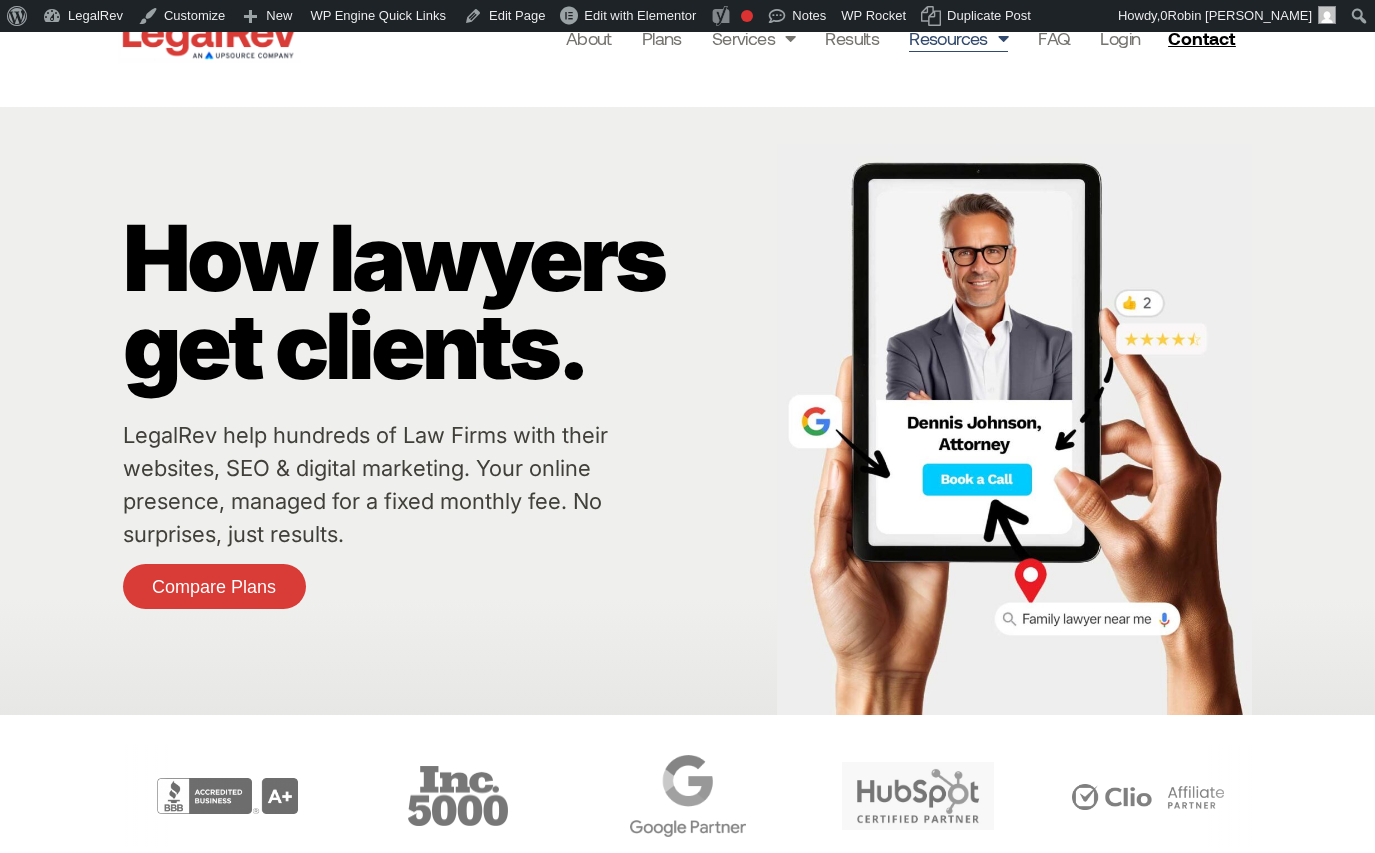 click on "Resources" 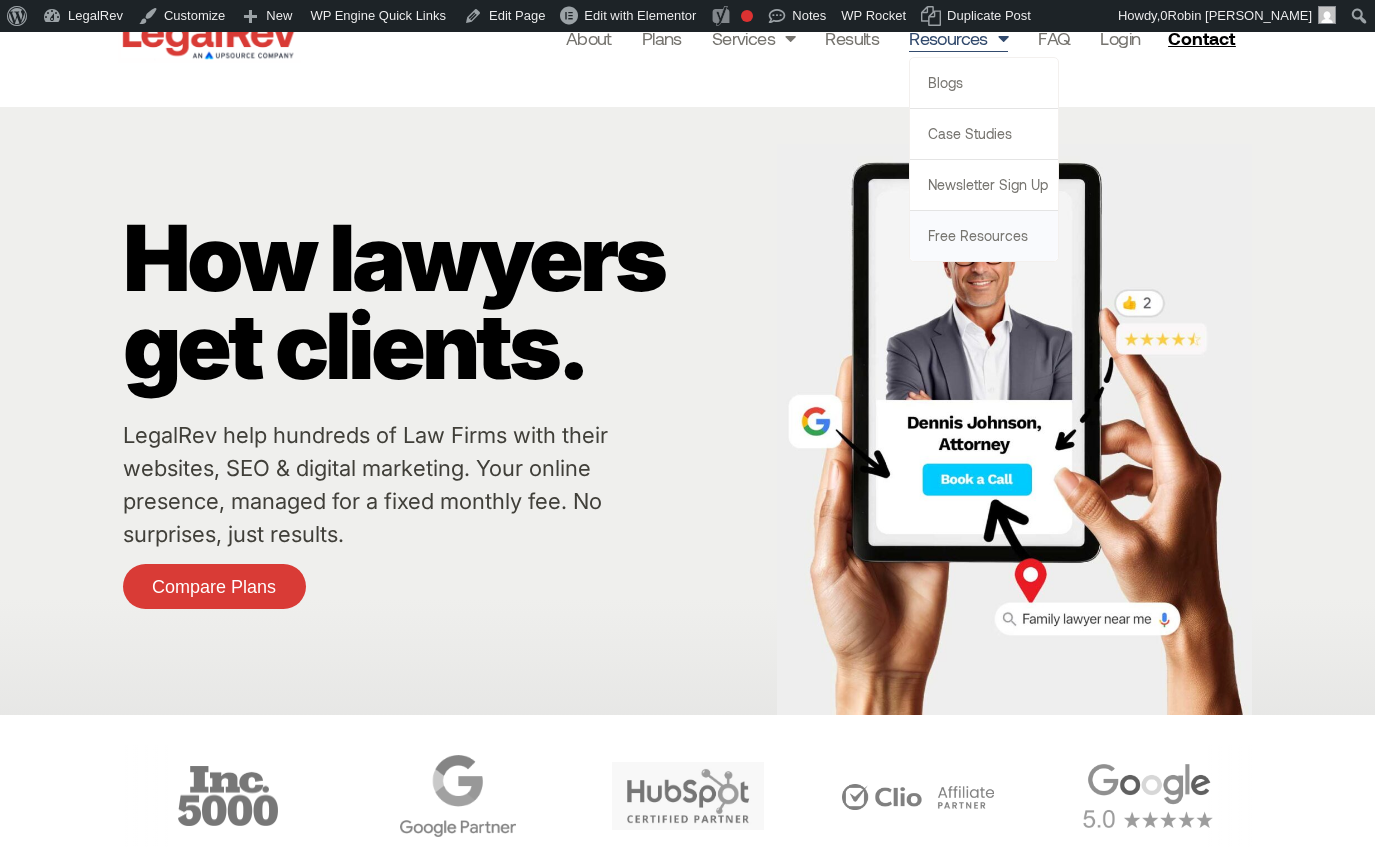 click on "Free Resources" 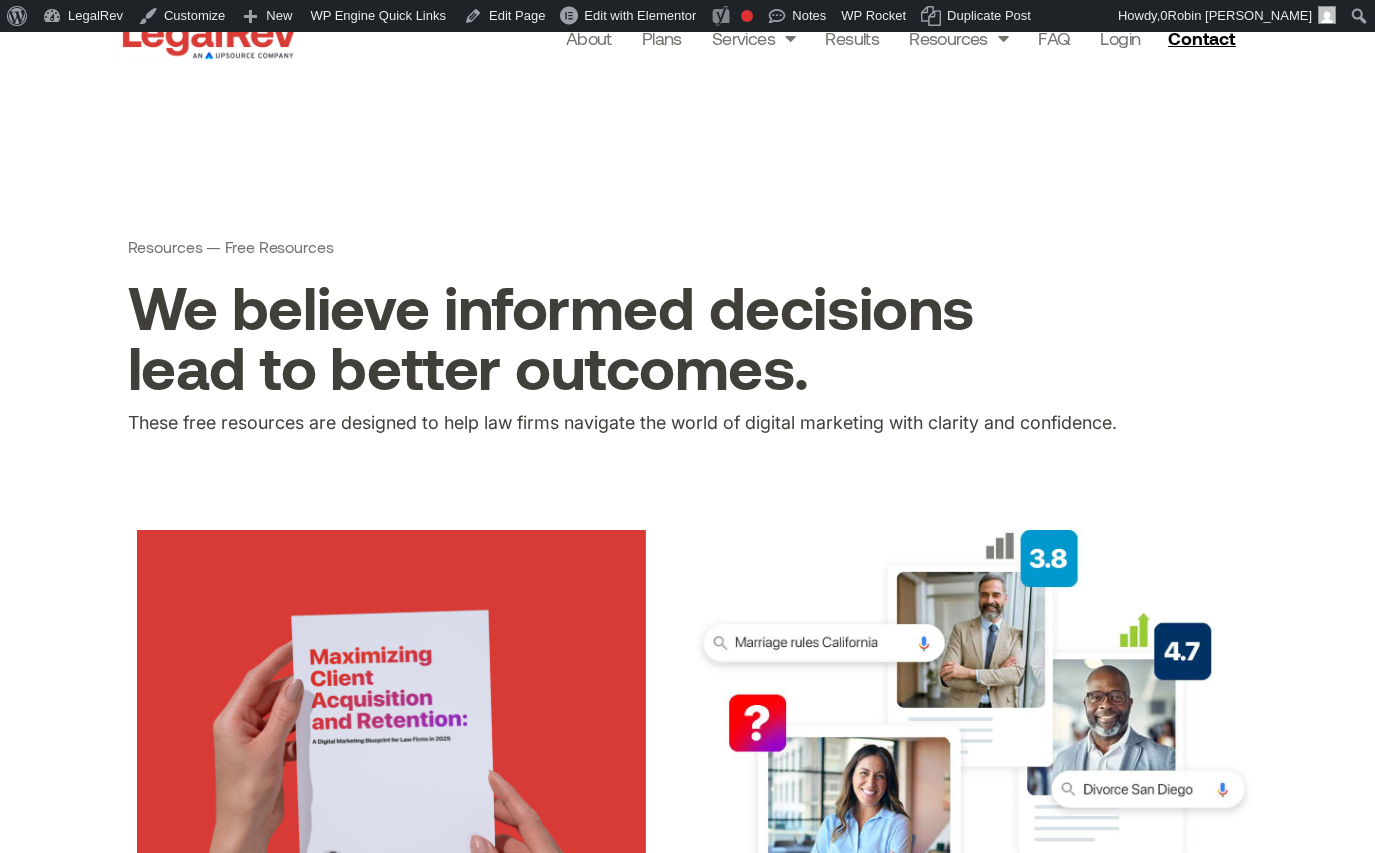 scroll, scrollTop: 0, scrollLeft: 0, axis: both 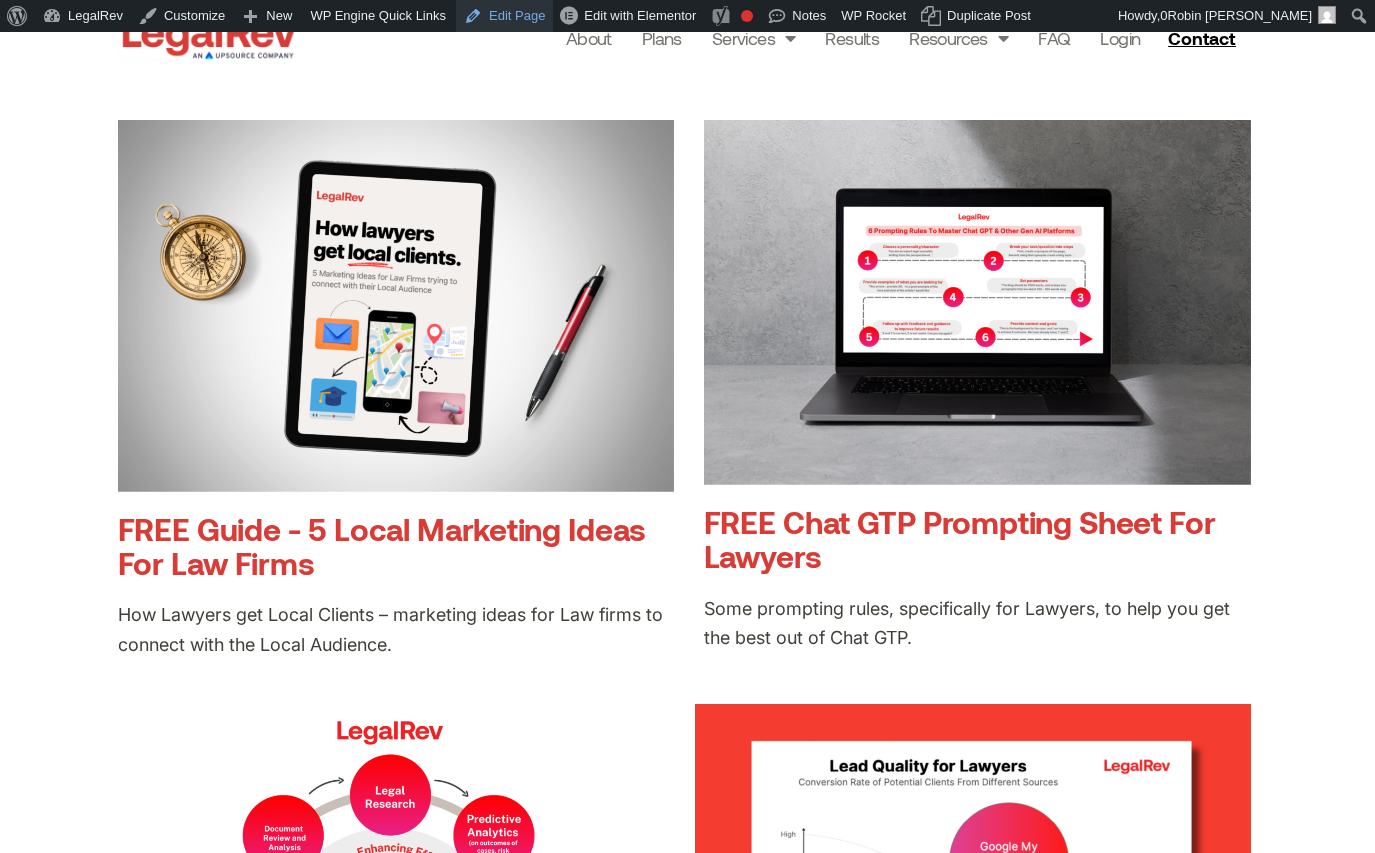 click on "Edit Page" at bounding box center (504, 16) 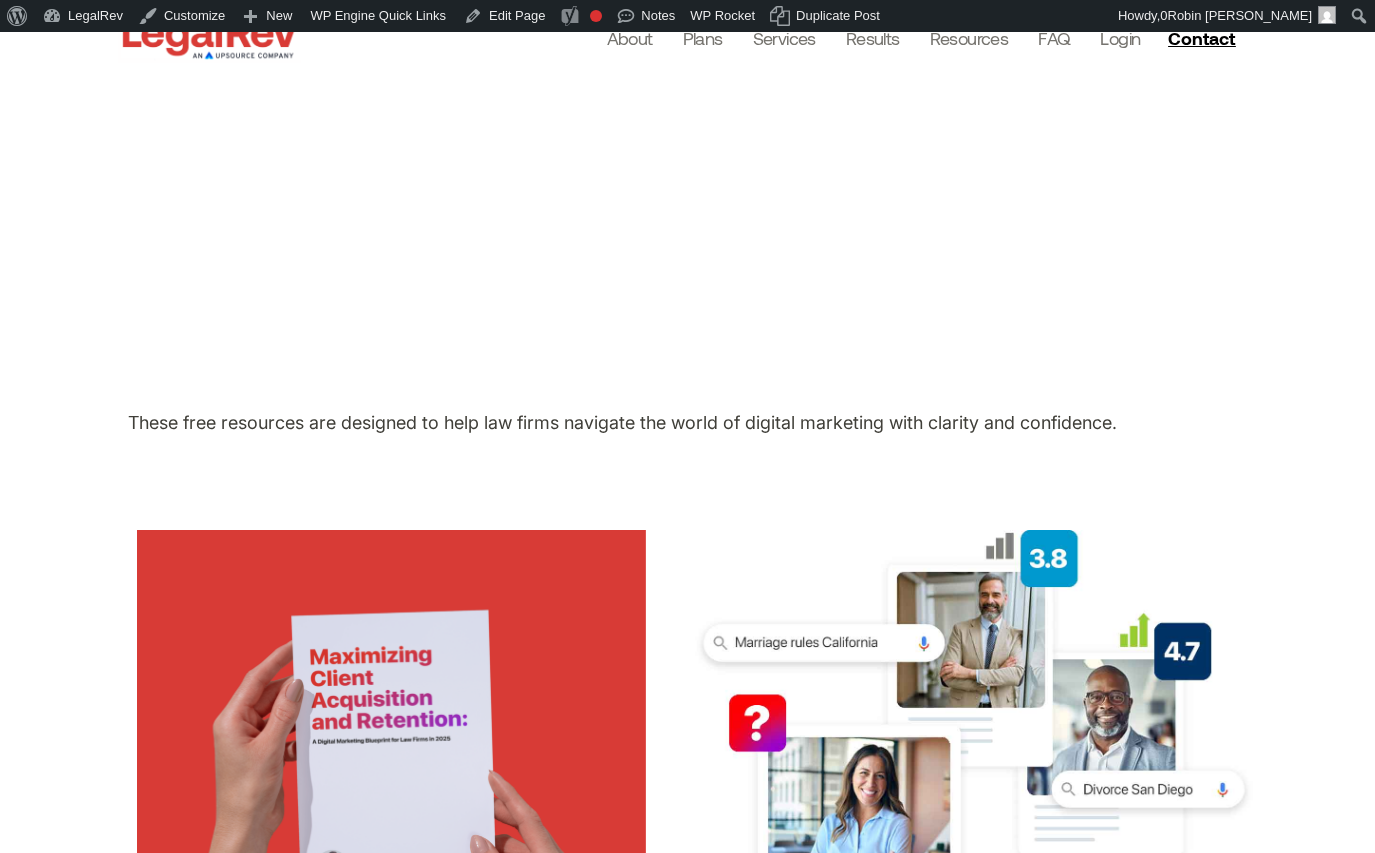 scroll, scrollTop: 0, scrollLeft: 0, axis: both 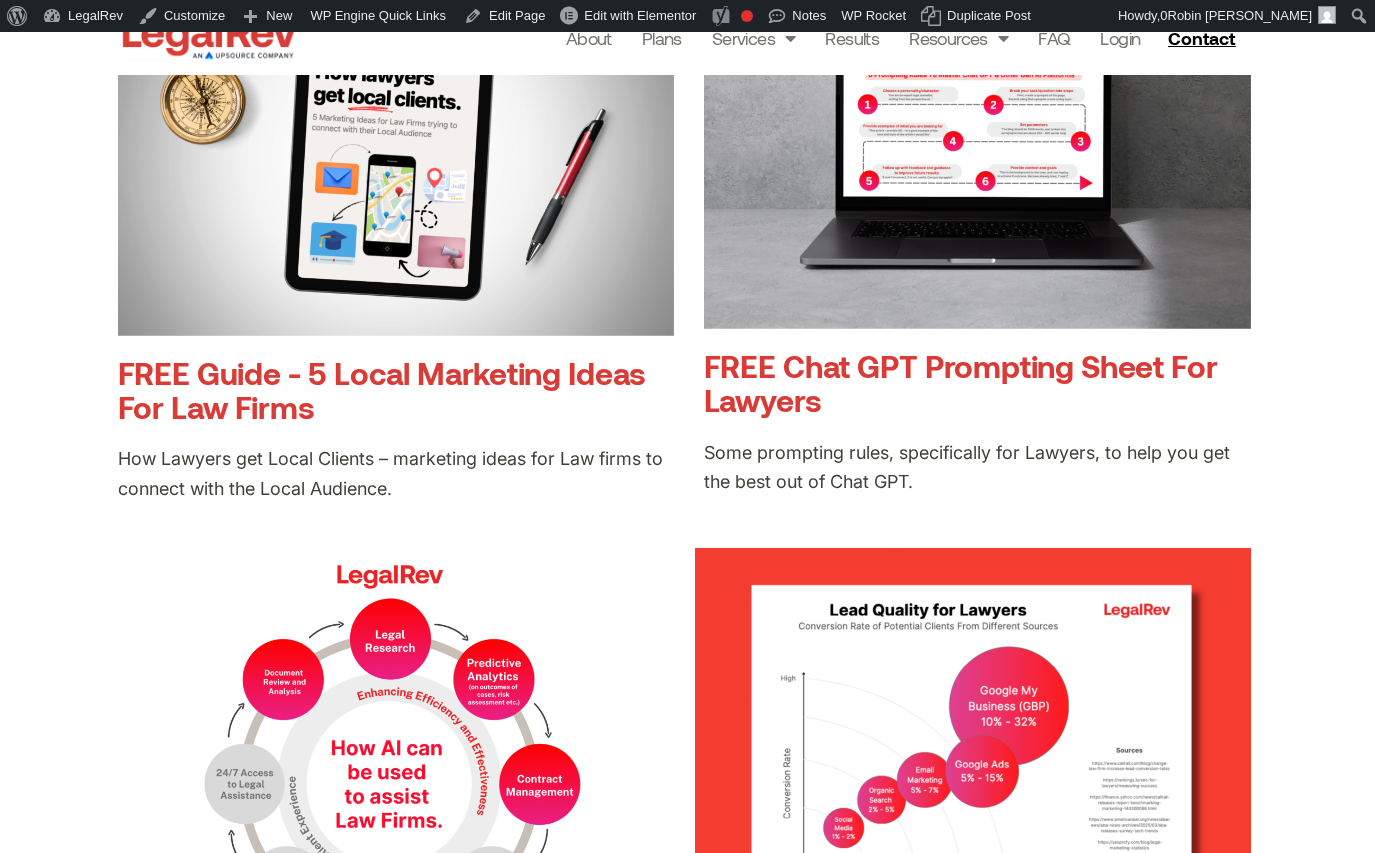 click on "FREE Chat GPT Prompting Sheet For Lawyers" at bounding box center (961, 382) 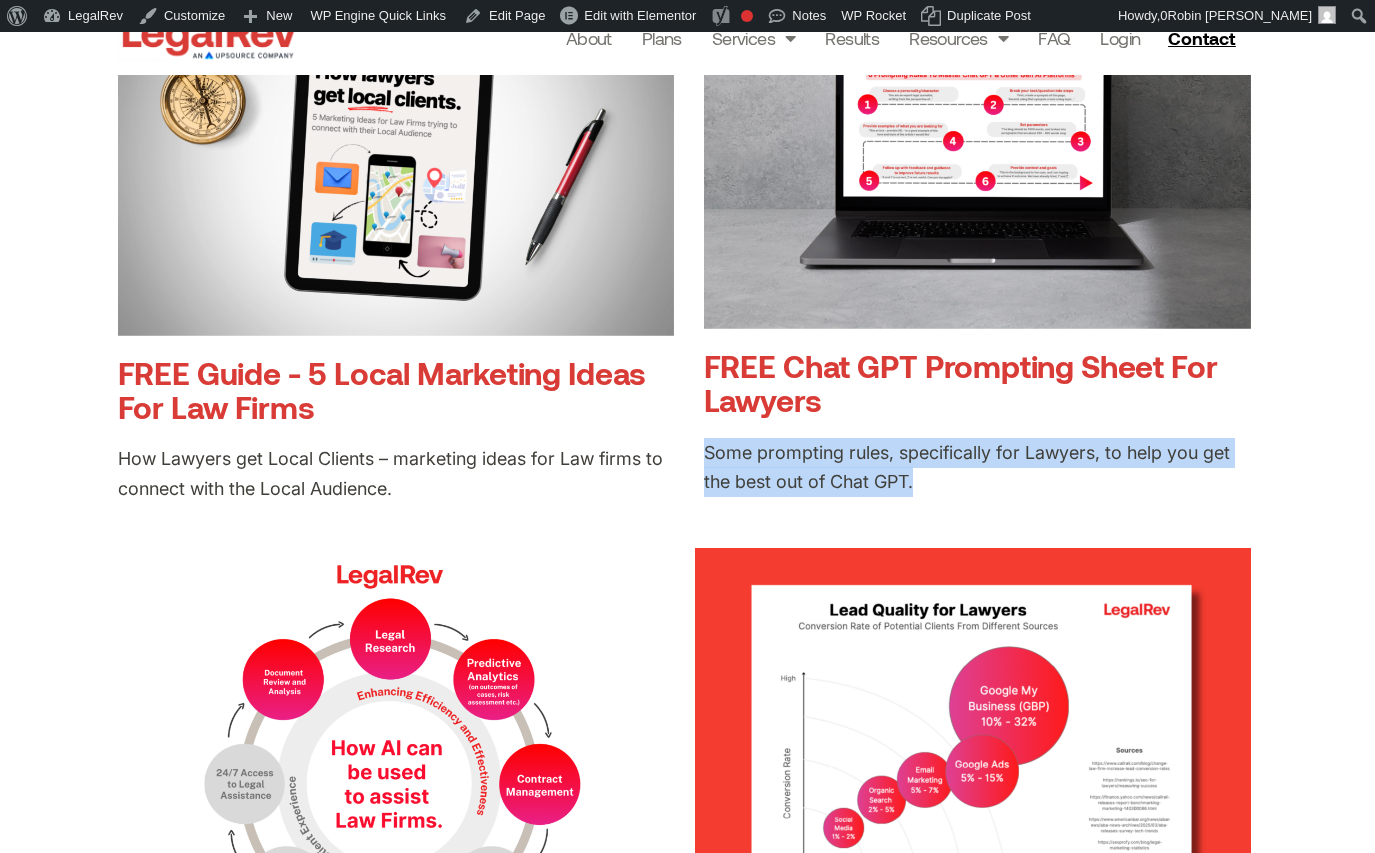 drag, startPoint x: 925, startPoint y: 474, endPoint x: 697, endPoint y: 457, distance: 228.63289 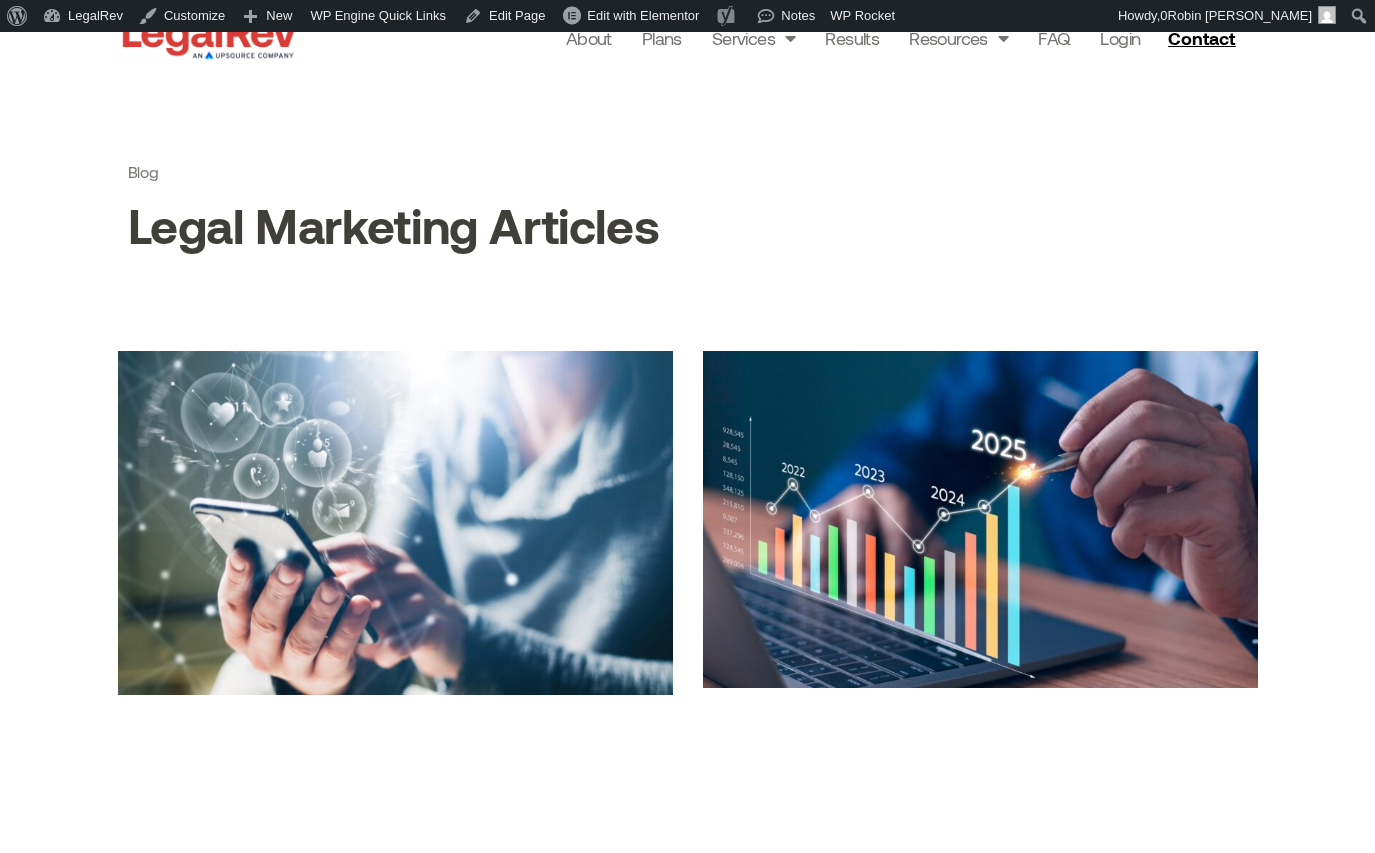 scroll, scrollTop: 0, scrollLeft: 0, axis: both 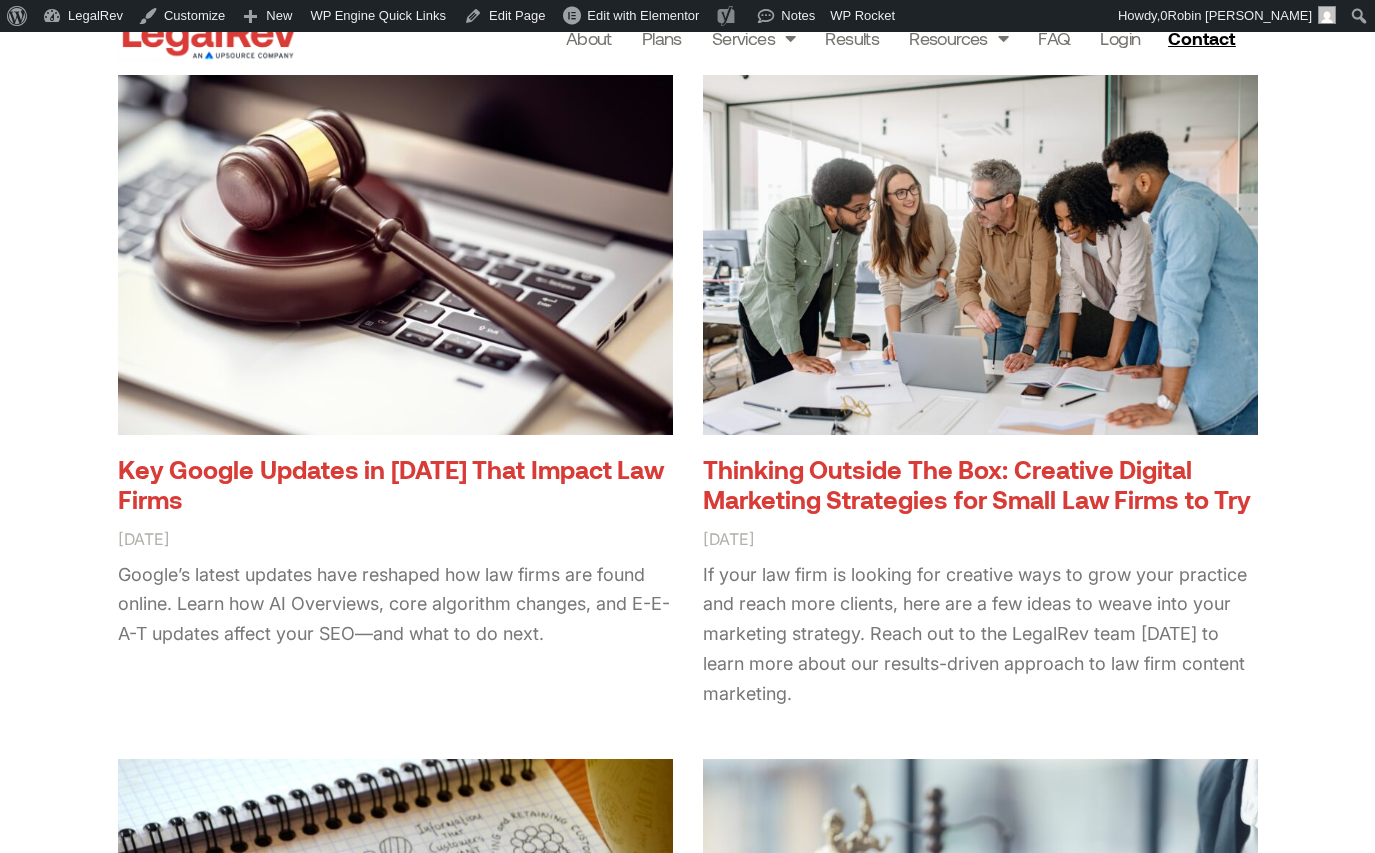 drag, startPoint x: 1259, startPoint y: 499, endPoint x: 782, endPoint y: 448, distance: 479.71866 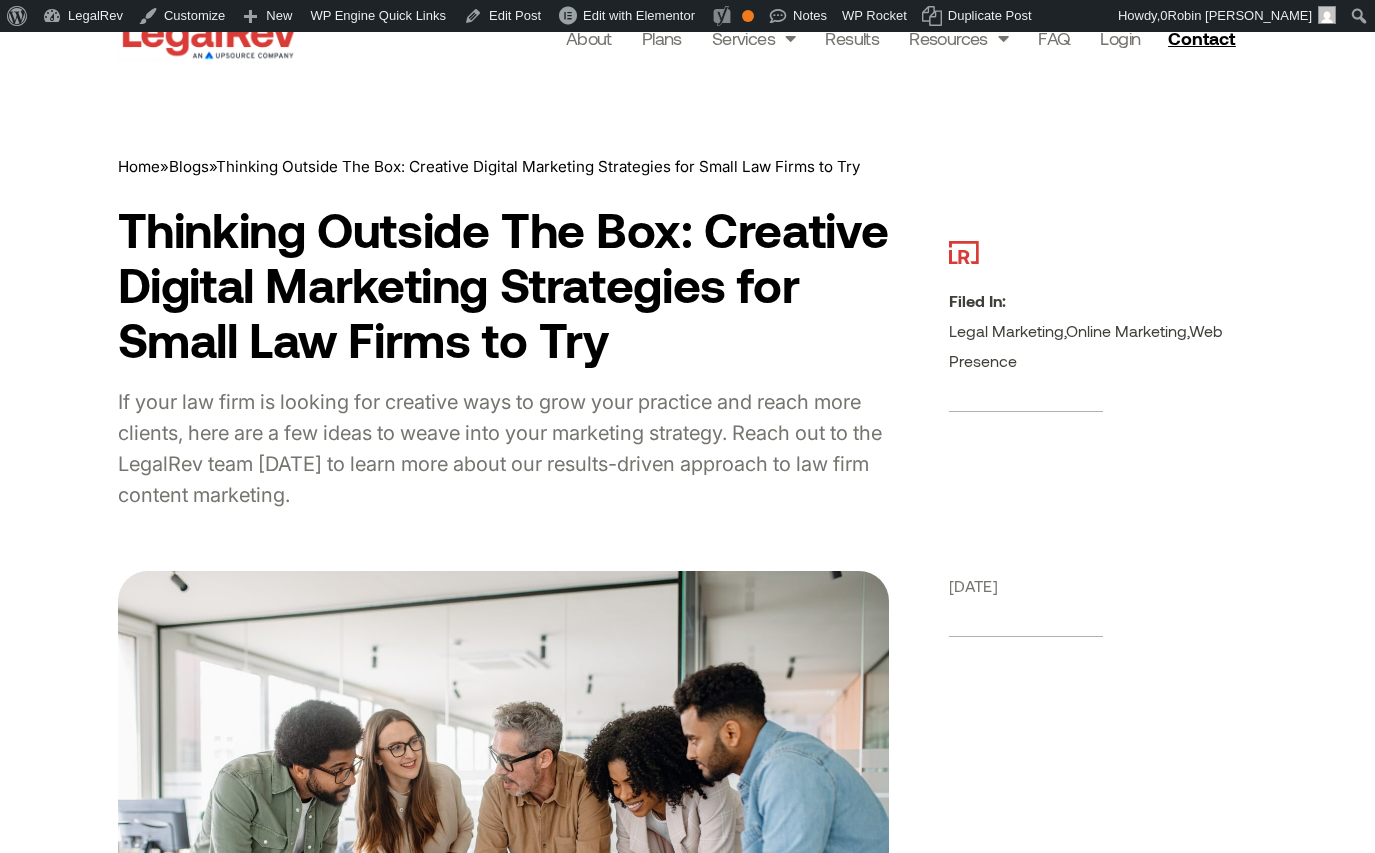 scroll, scrollTop: 0, scrollLeft: 0, axis: both 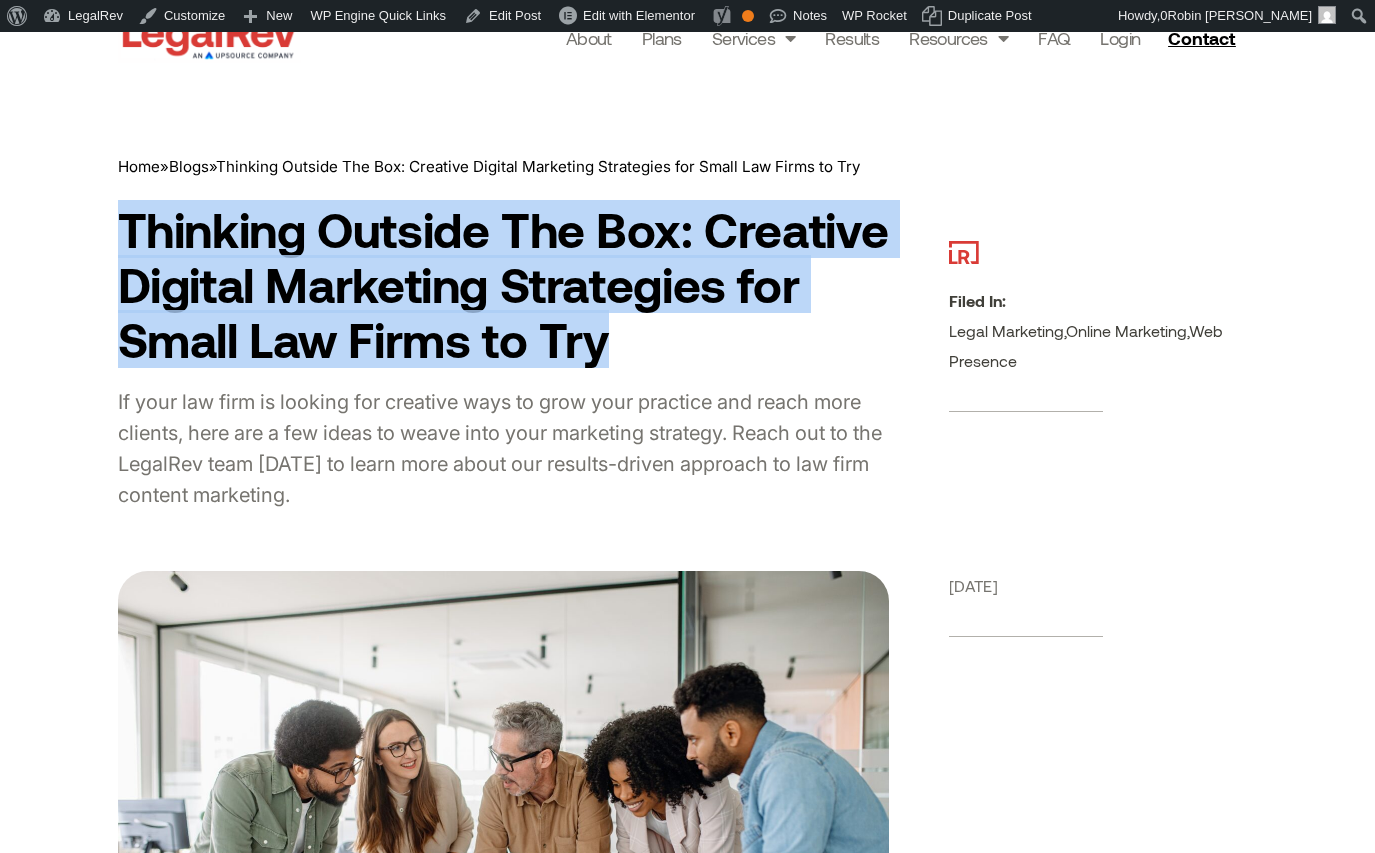 drag, startPoint x: 214, startPoint y: 394, endPoint x: 73, endPoint y: 239, distance: 209.53758 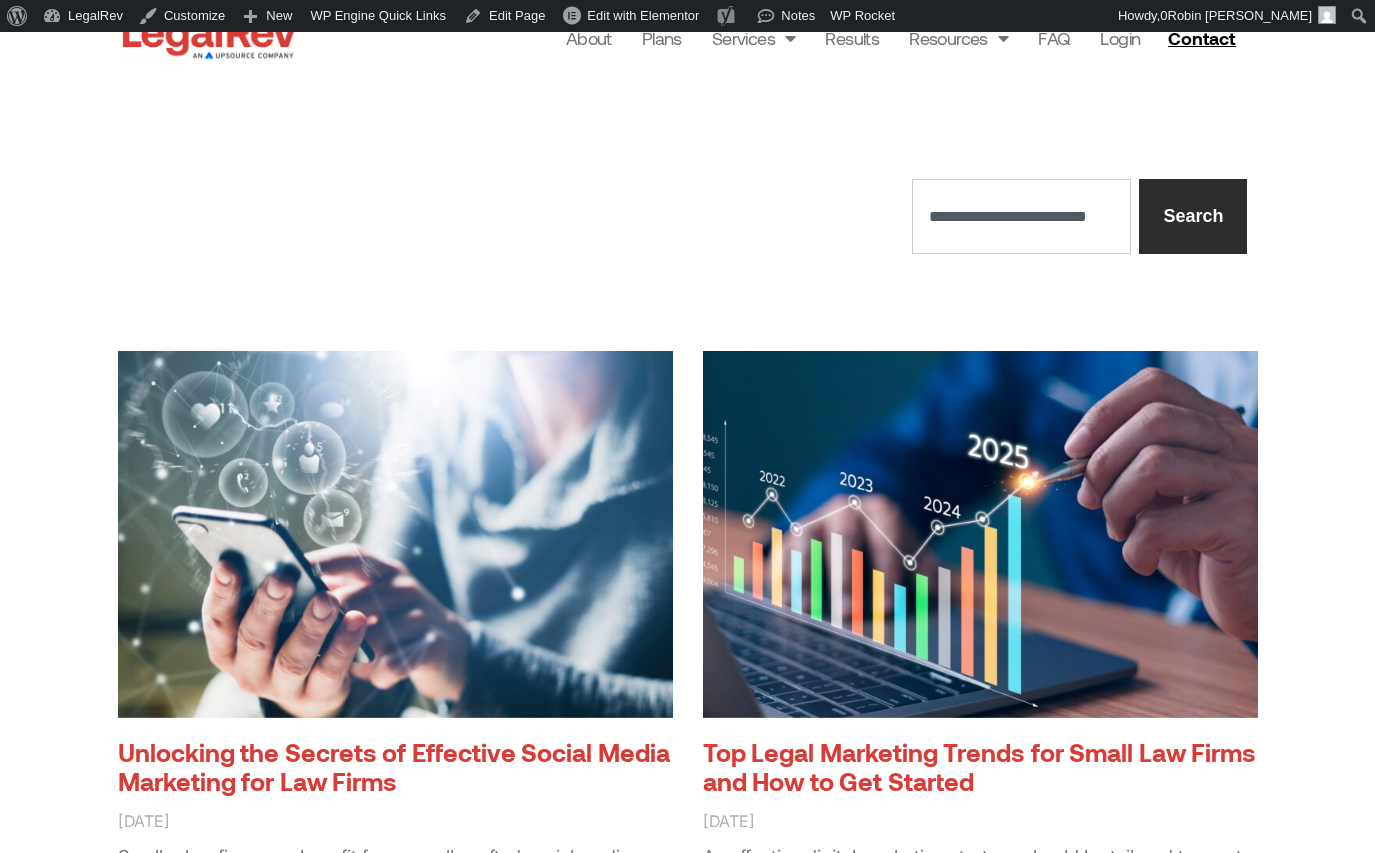 scroll, scrollTop: 1693, scrollLeft: 0, axis: vertical 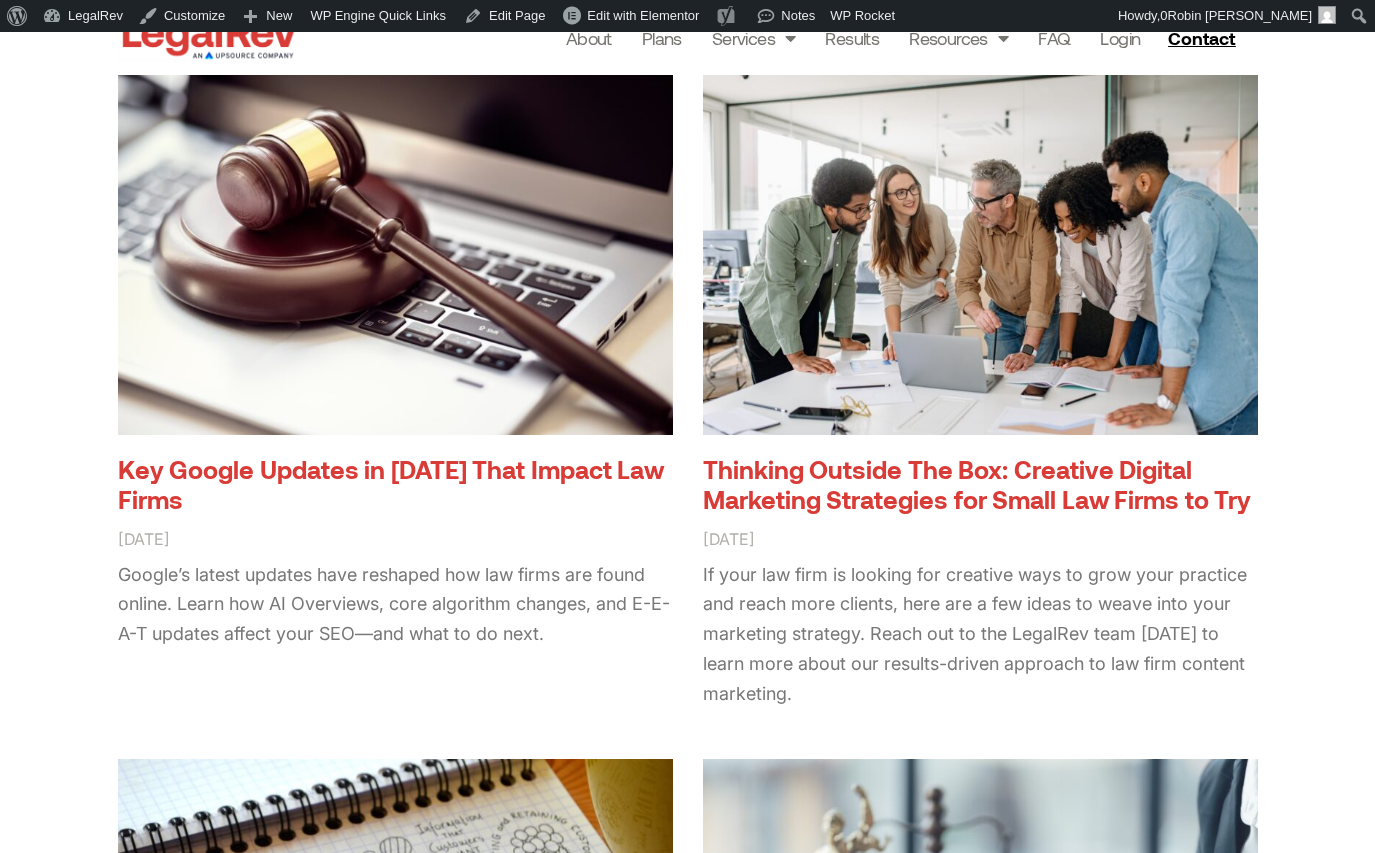 click on "Key Google Updates in [DATE] That Impact Law Firms" at bounding box center (391, 484) 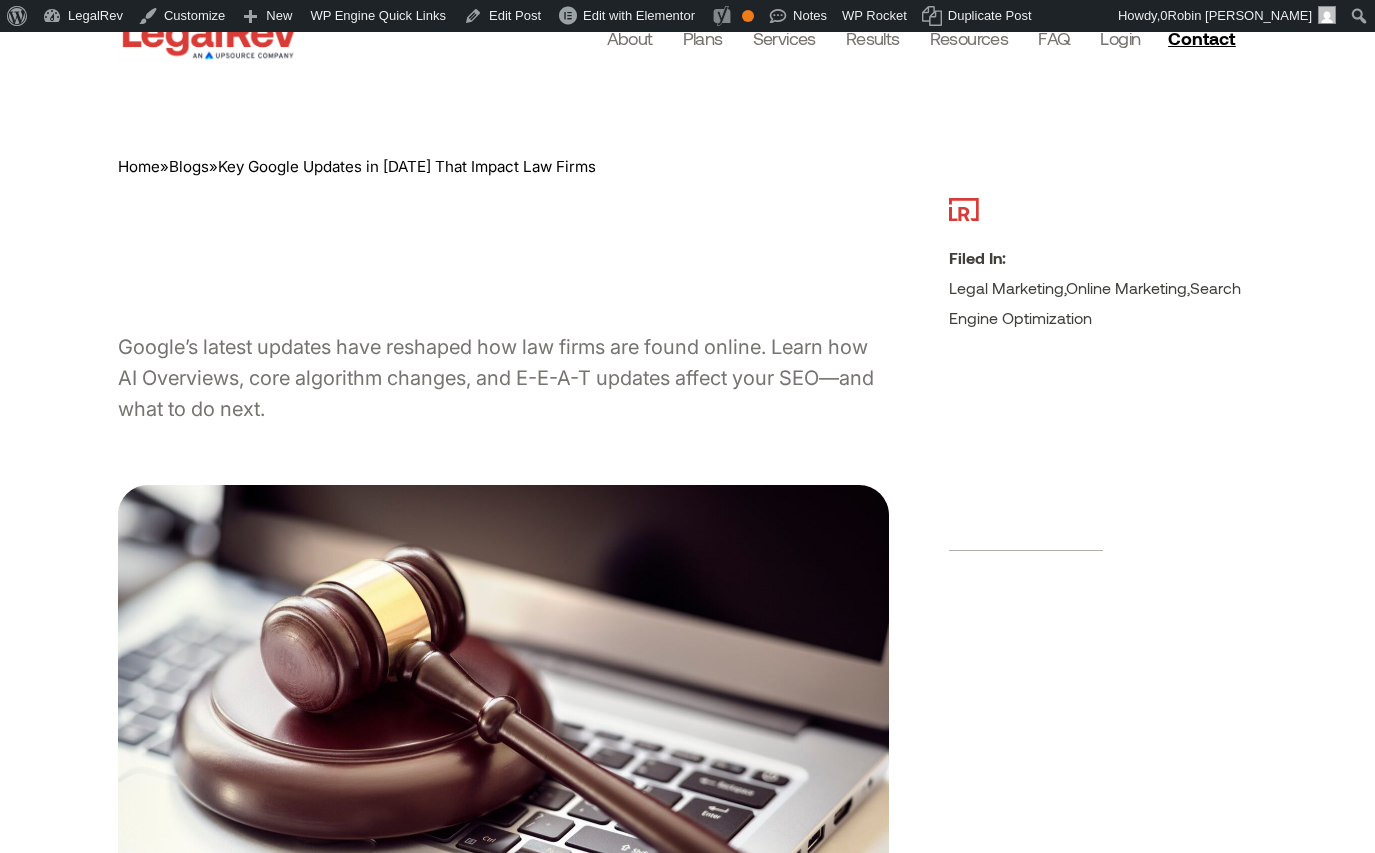 scroll, scrollTop: 0, scrollLeft: 0, axis: both 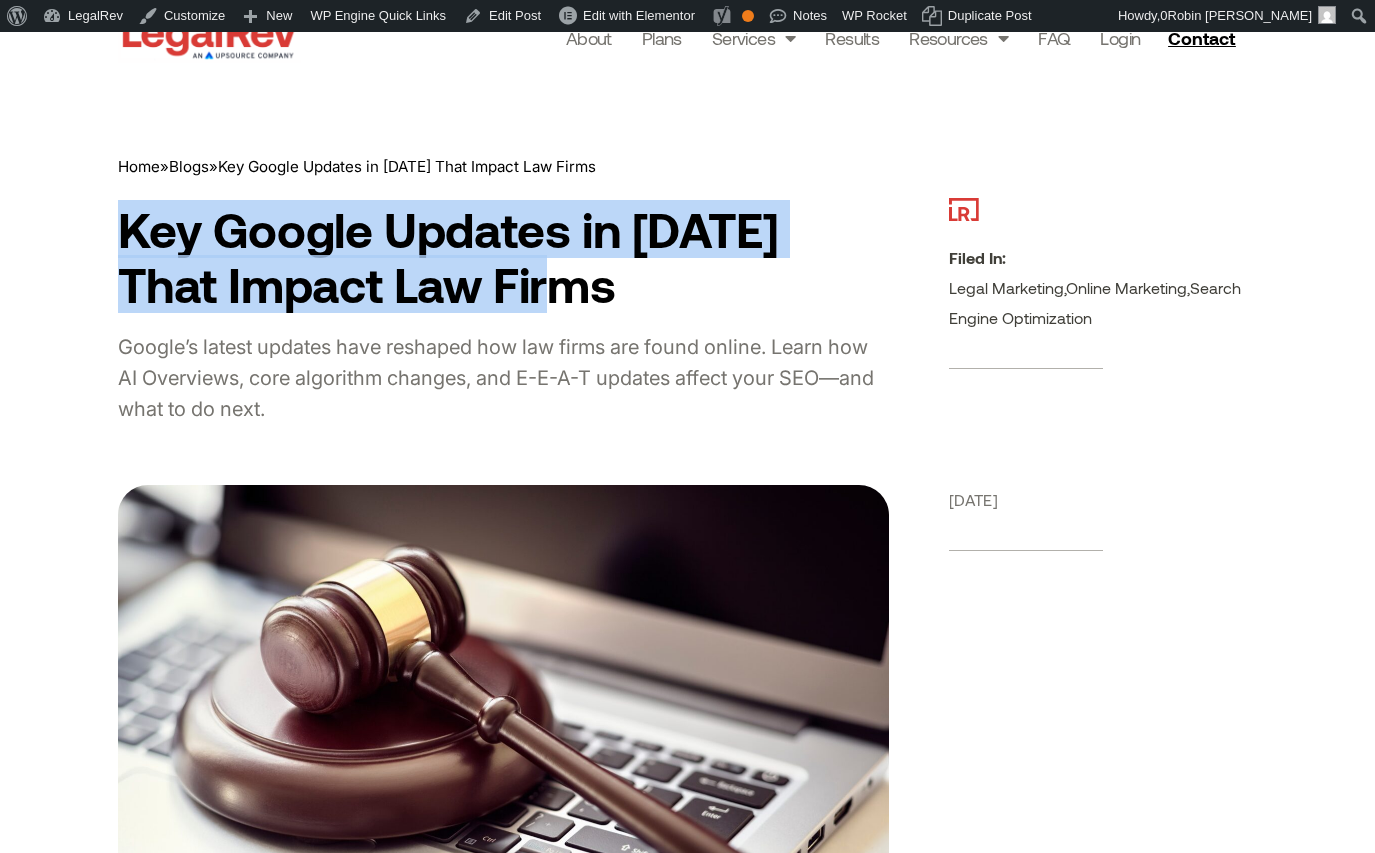 drag, startPoint x: 292, startPoint y: 271, endPoint x: 61, endPoint y: 231, distance: 234.43762 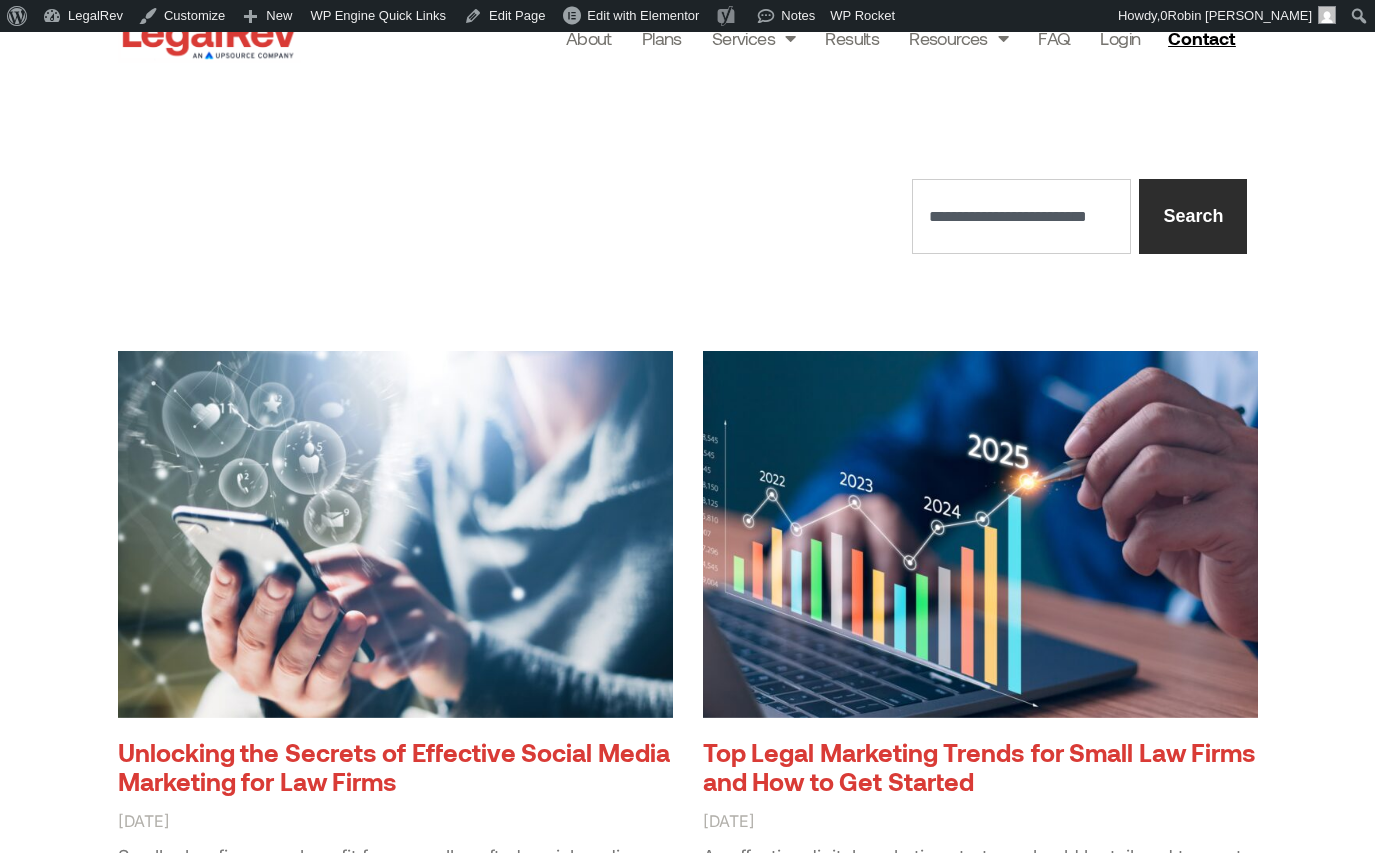 scroll, scrollTop: 1693, scrollLeft: 0, axis: vertical 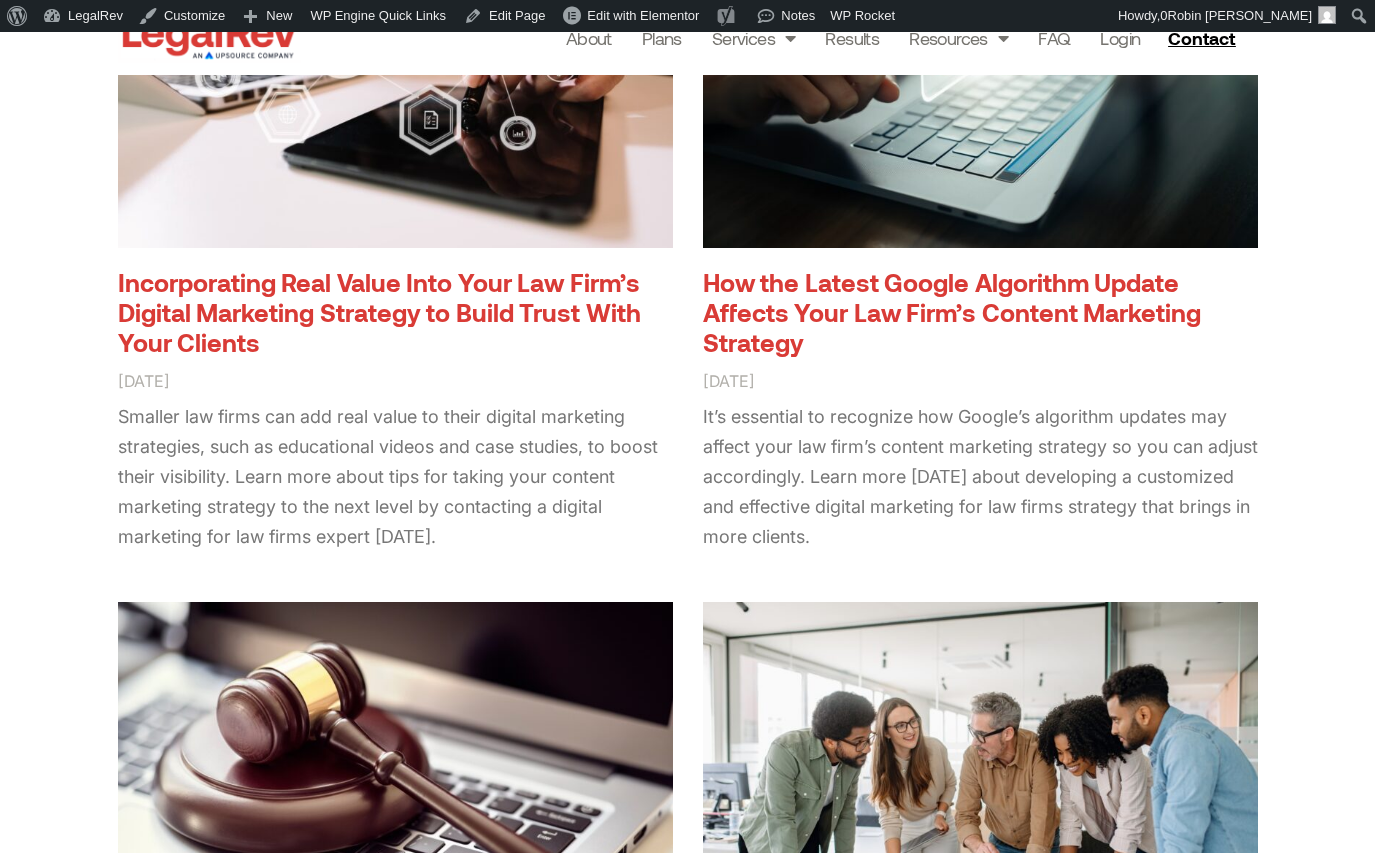 drag, startPoint x: 820, startPoint y: 314, endPoint x: 707, endPoint y: 249, distance: 130.36104 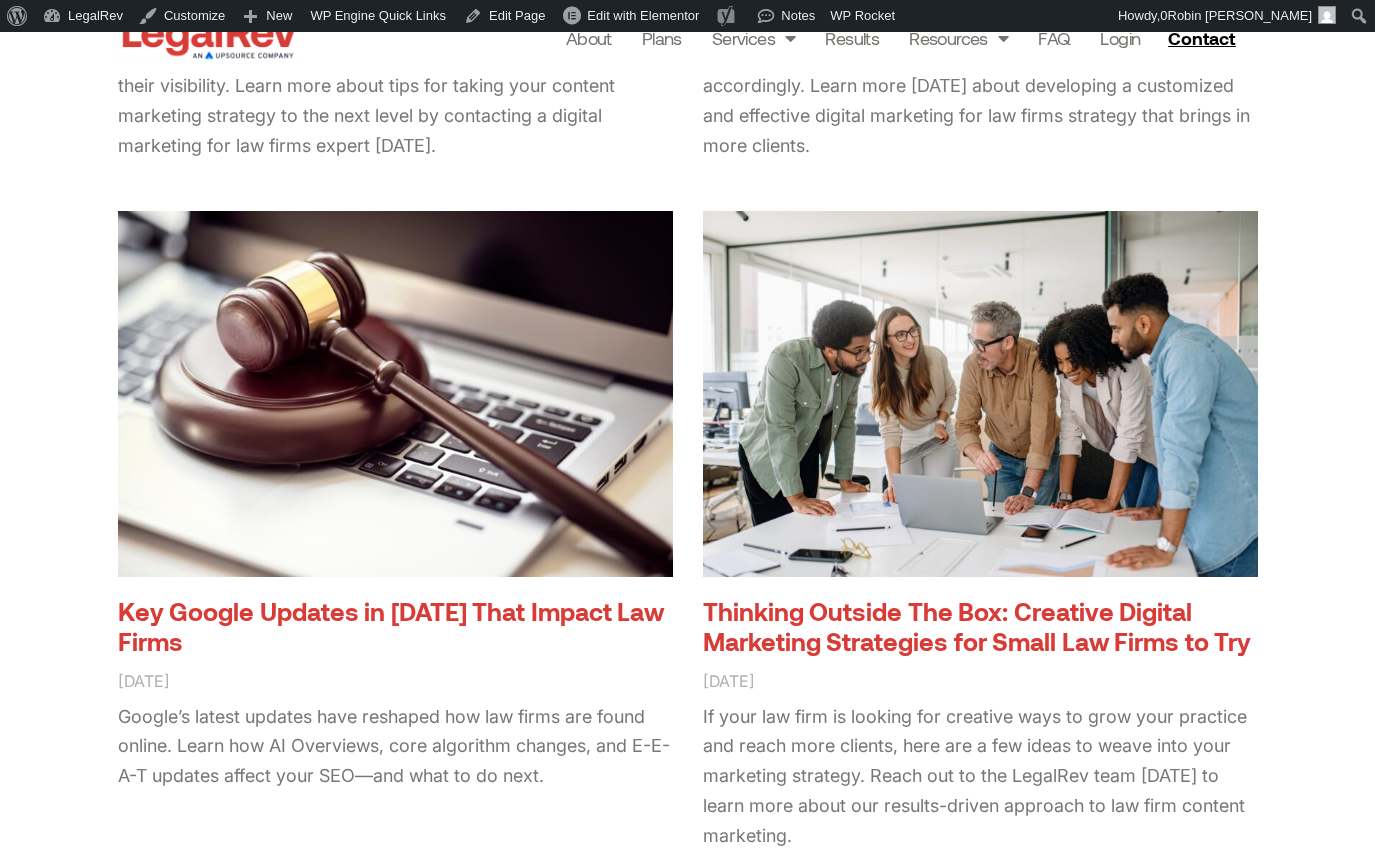 scroll, scrollTop: 1591, scrollLeft: 0, axis: vertical 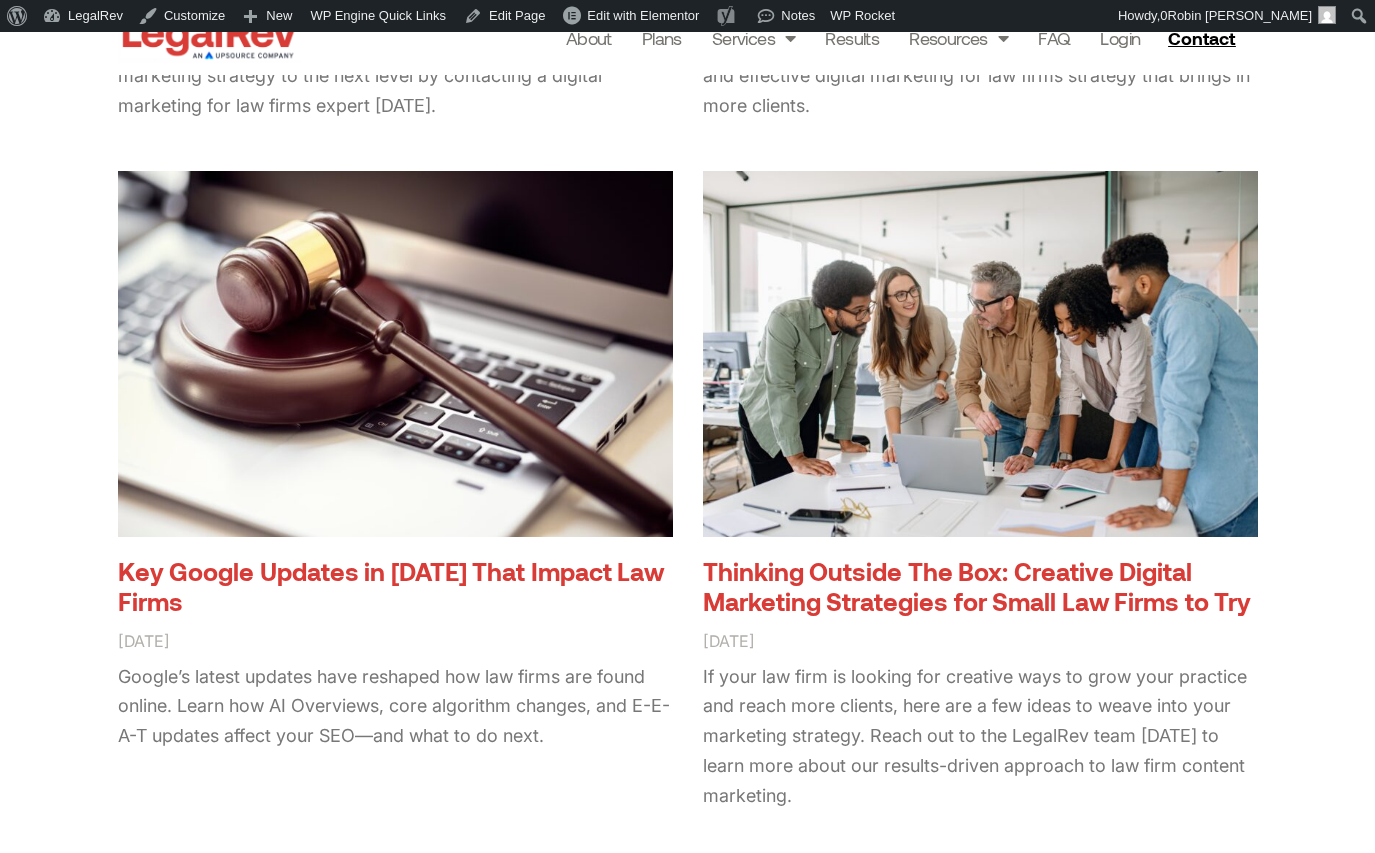 drag, startPoint x: 1265, startPoint y: 578, endPoint x: 707, endPoint y: 520, distance: 561.0062 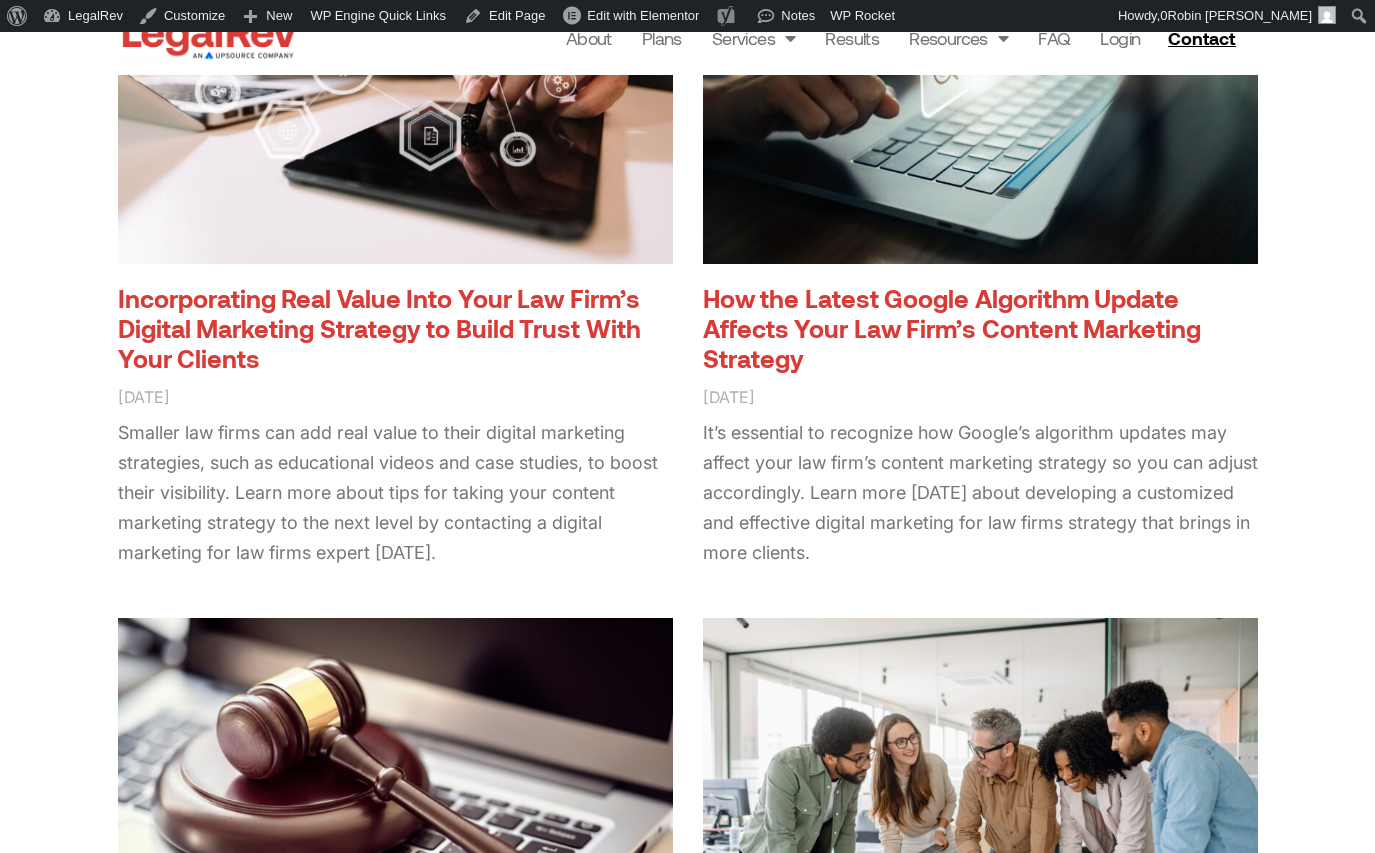 scroll, scrollTop: 1157, scrollLeft: 0, axis: vertical 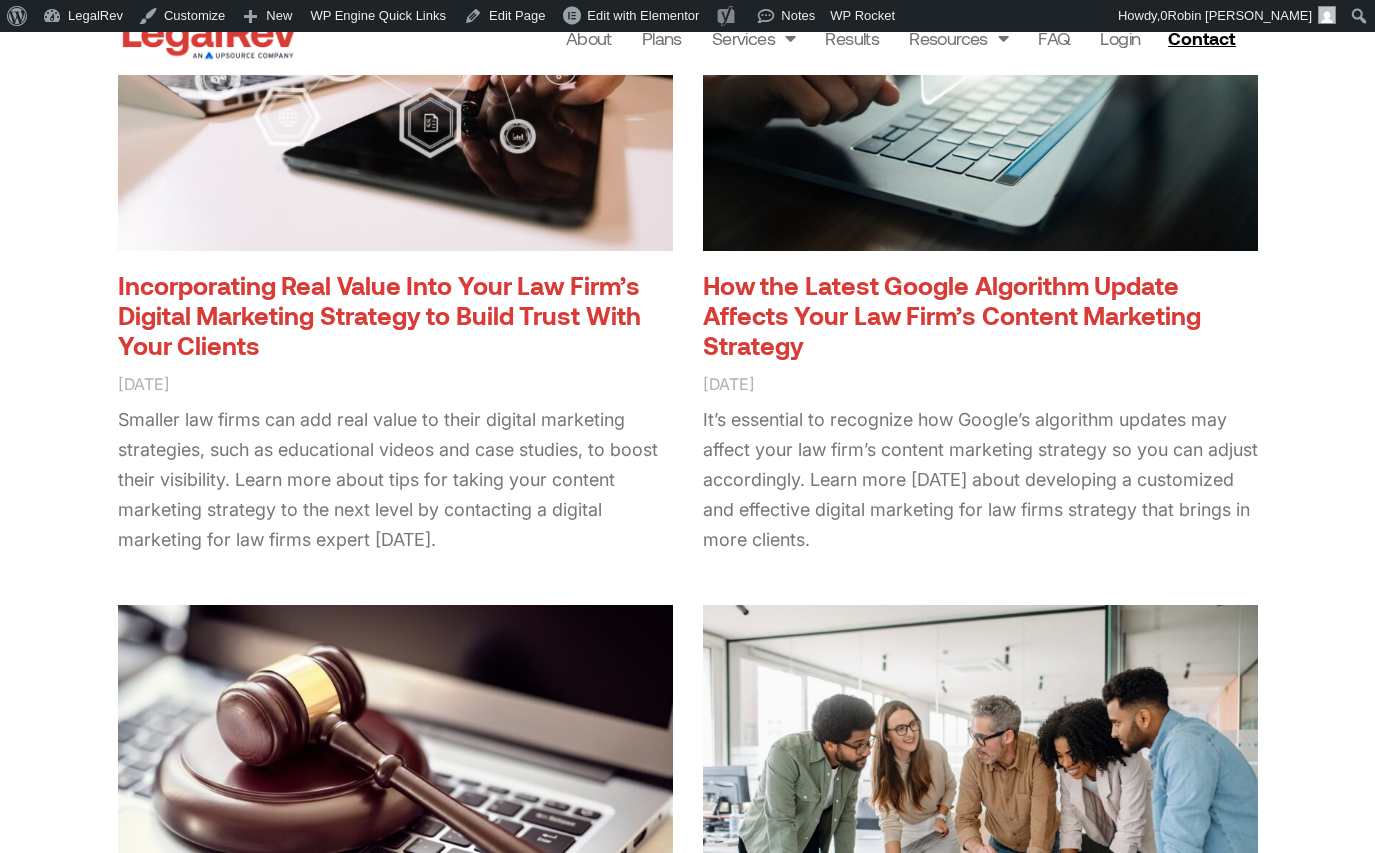 drag, startPoint x: 289, startPoint y: 322, endPoint x: 12, endPoint y: 268, distance: 282.21445 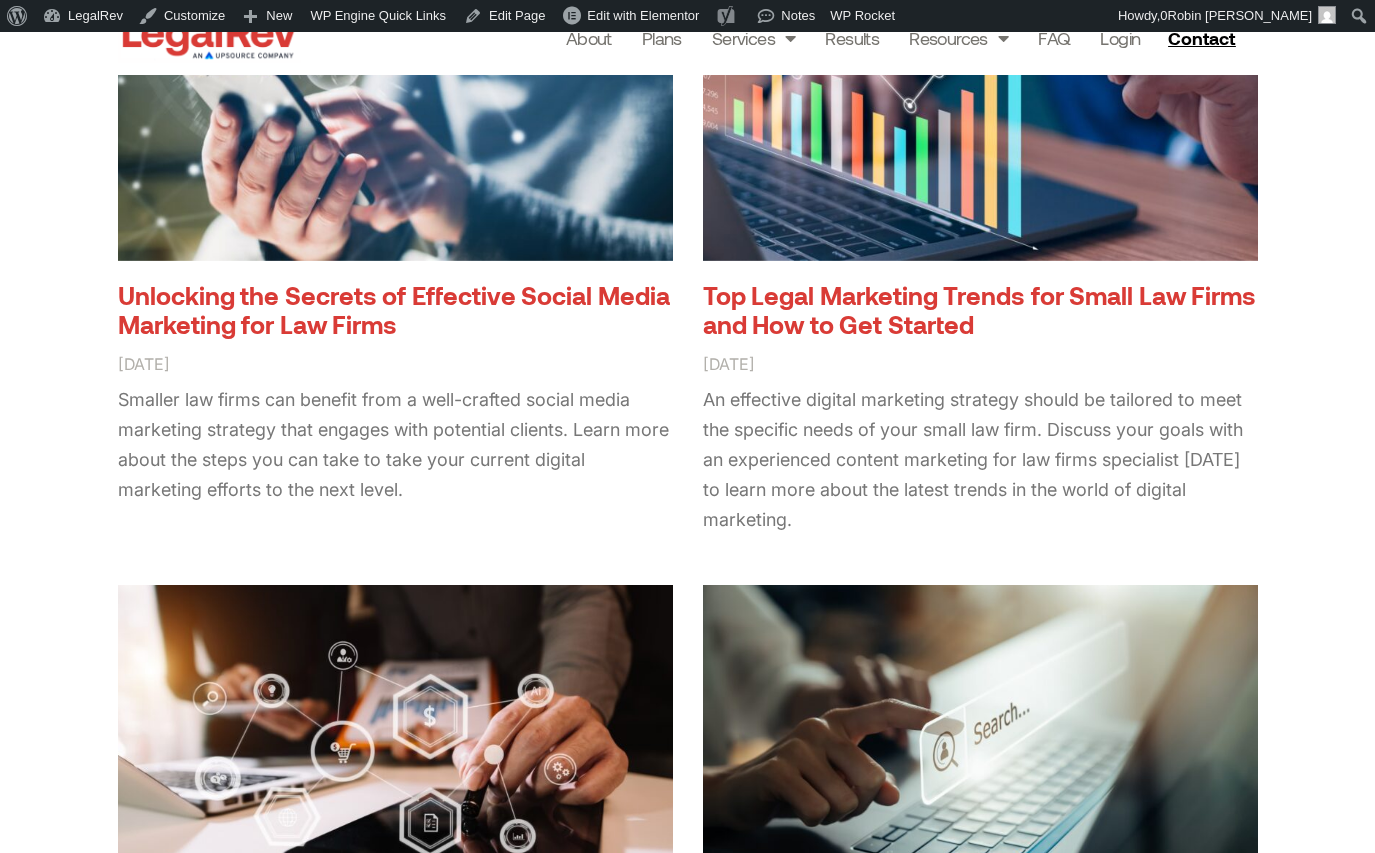 scroll, scrollTop: 453, scrollLeft: 0, axis: vertical 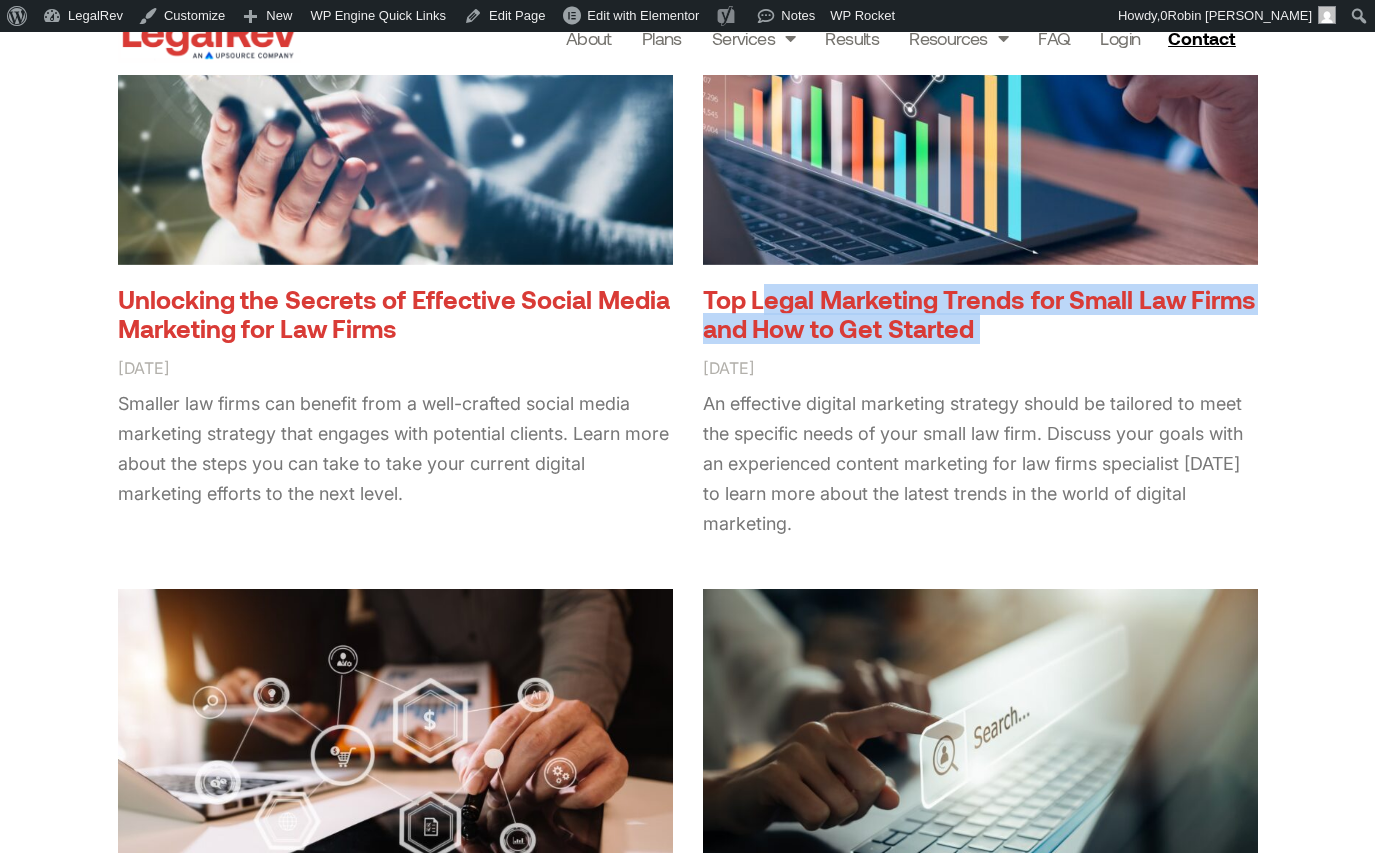 drag, startPoint x: 975, startPoint y: 341, endPoint x: 695, endPoint y: 300, distance: 282.98587 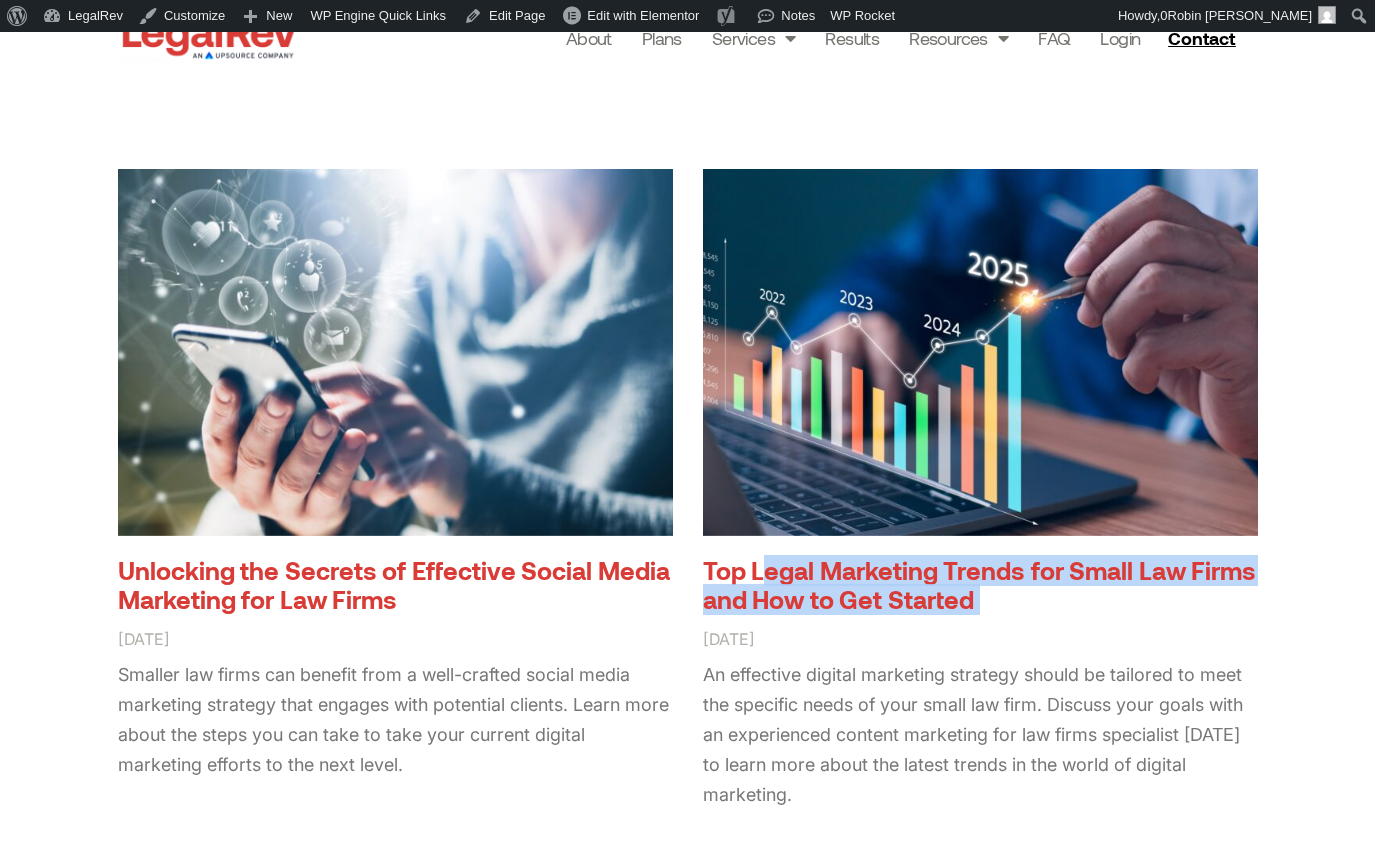 scroll, scrollTop: 86, scrollLeft: 0, axis: vertical 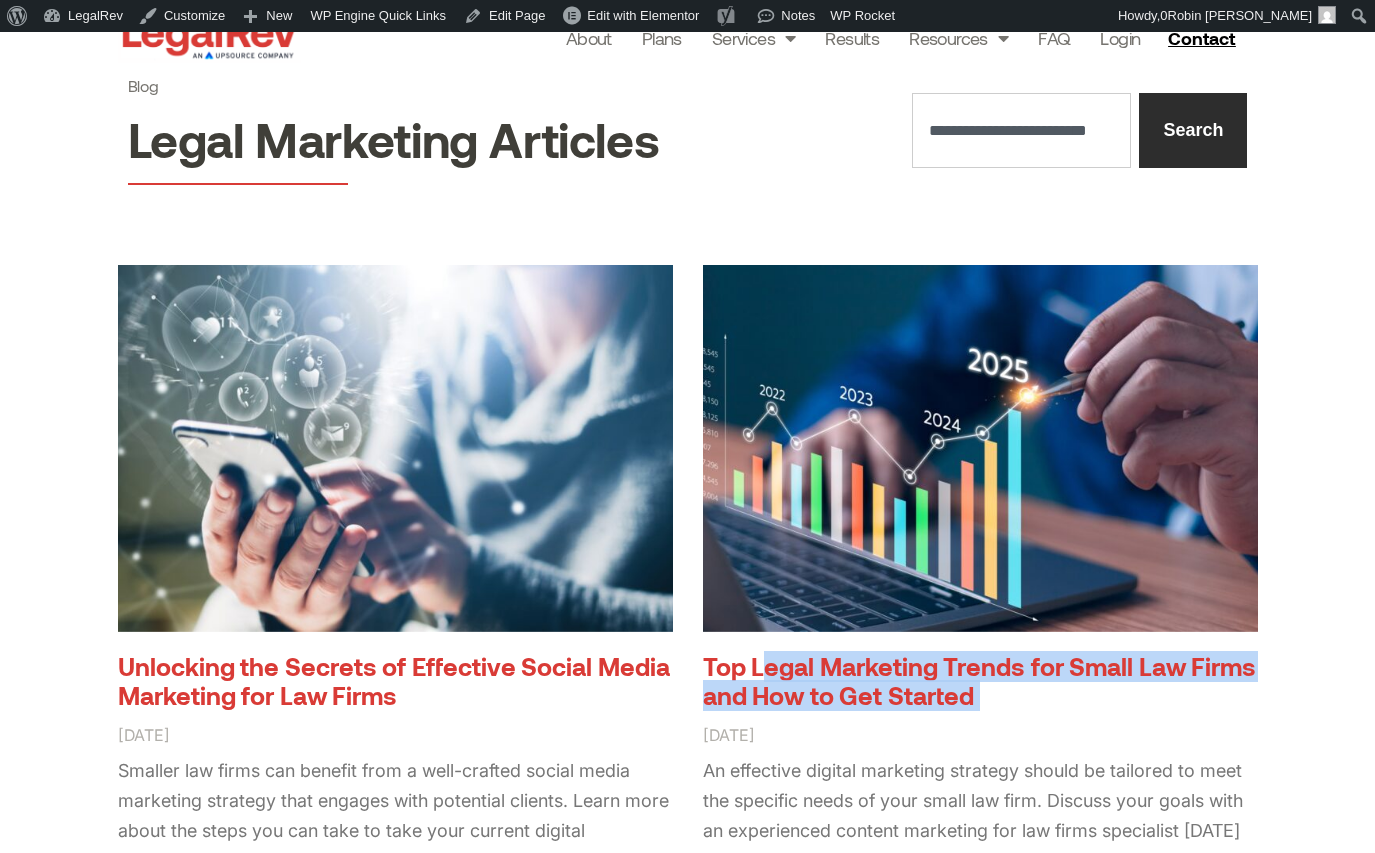 drag, startPoint x: 439, startPoint y: 703, endPoint x: 13, endPoint y: 665, distance: 427.69147 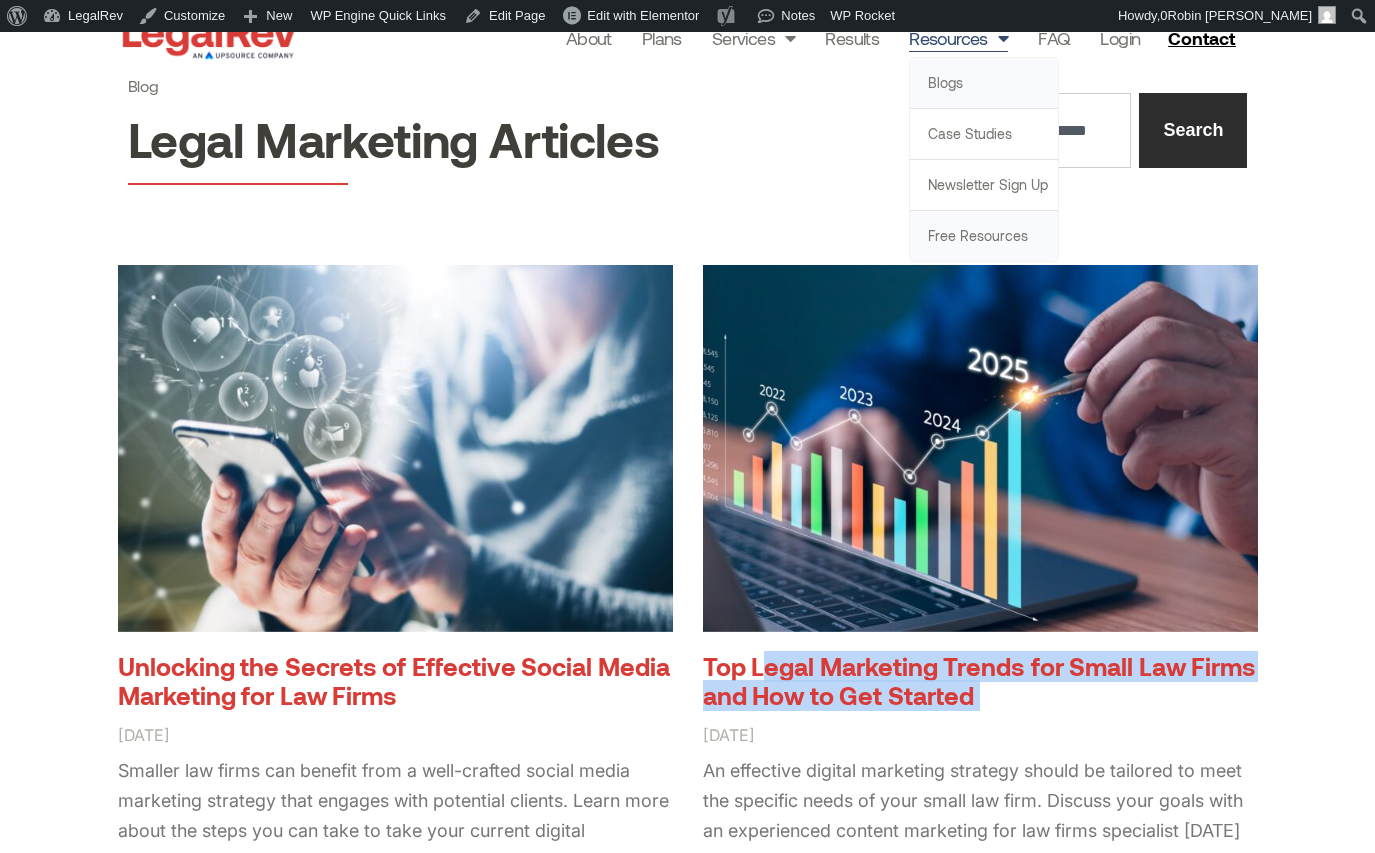 click on "Free Resources" 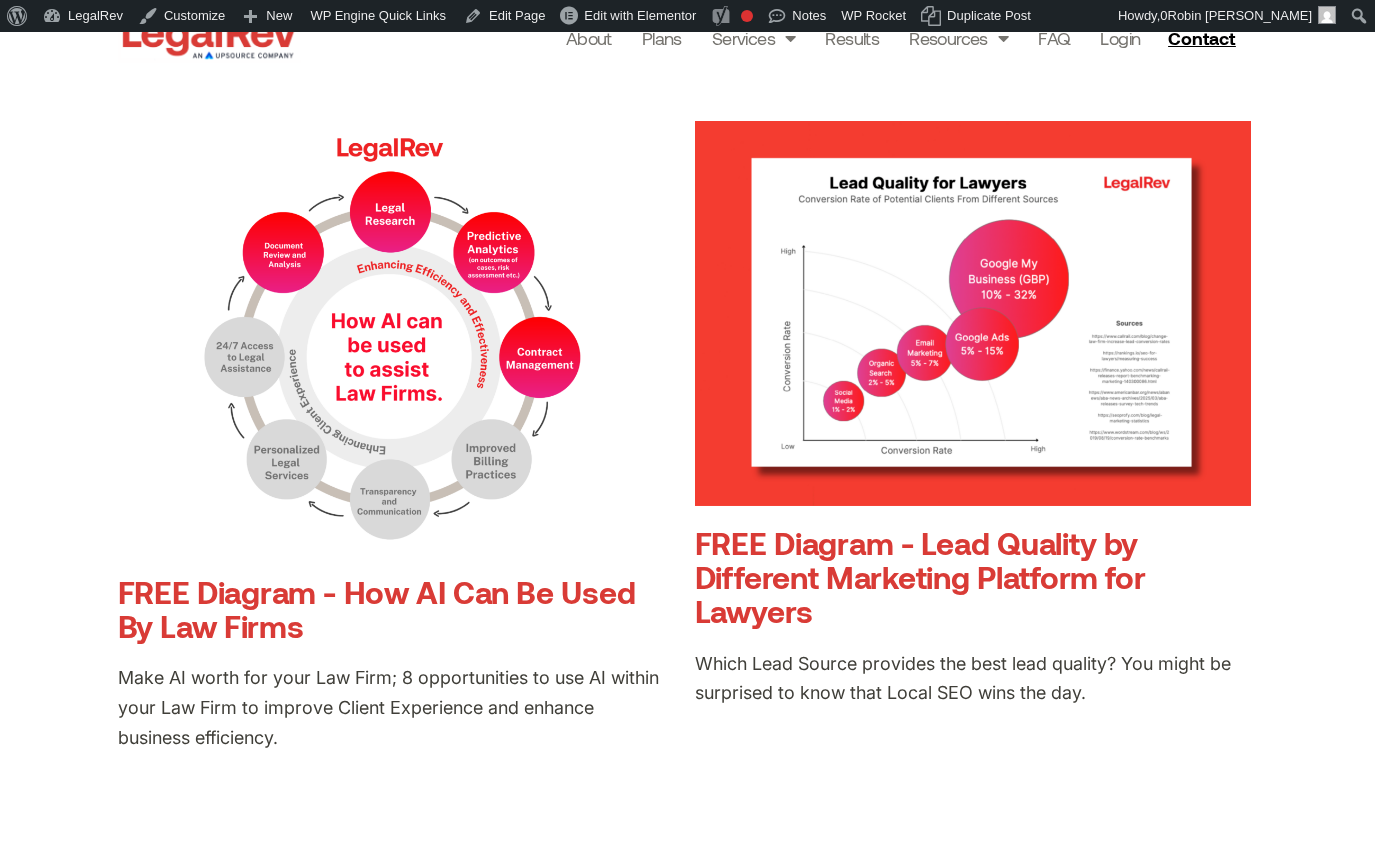 scroll, scrollTop: 2273, scrollLeft: 0, axis: vertical 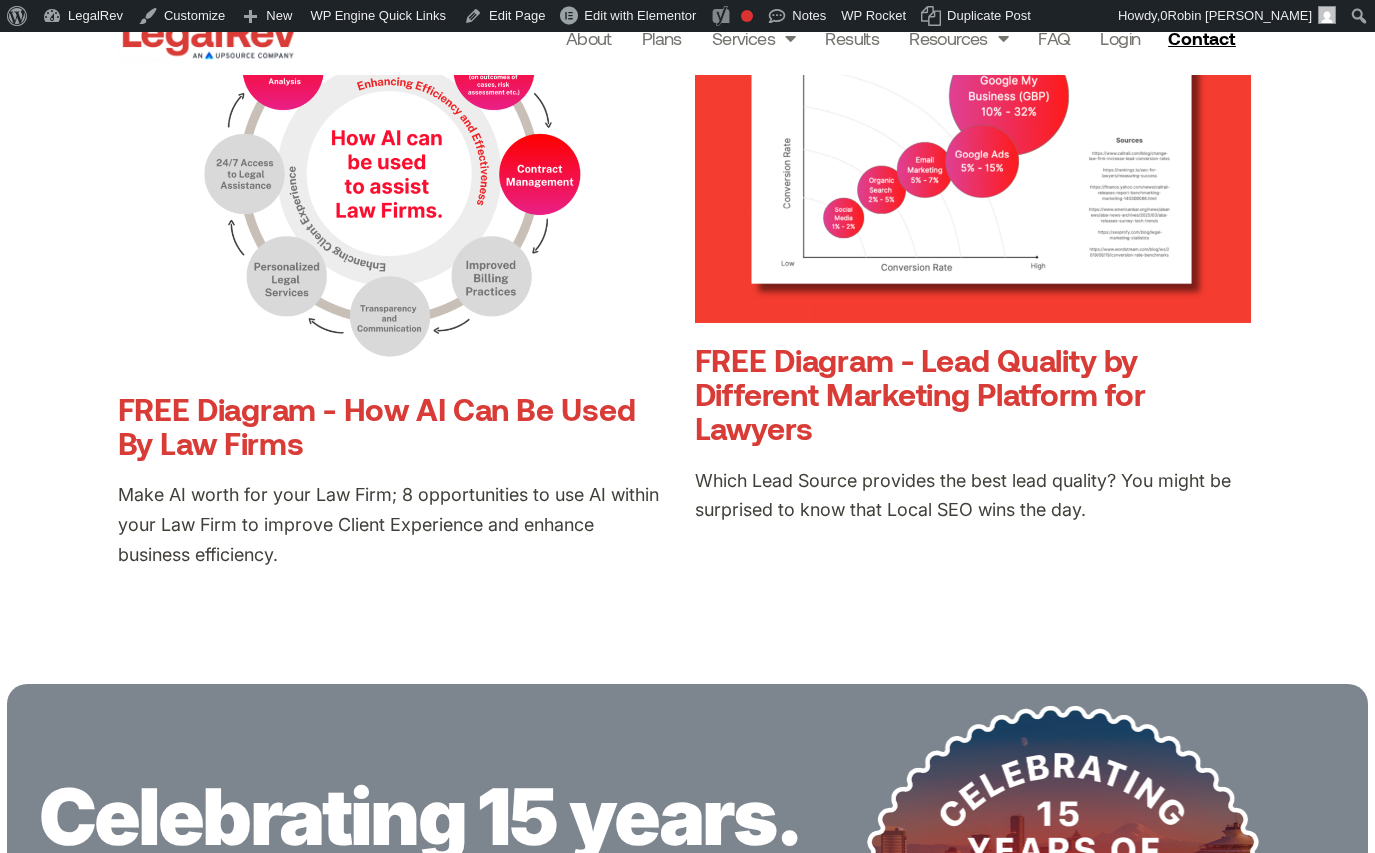 click on "FREE Diagram - Lead Quality by Different Marketing Platform for Lawyers" at bounding box center (920, 393) 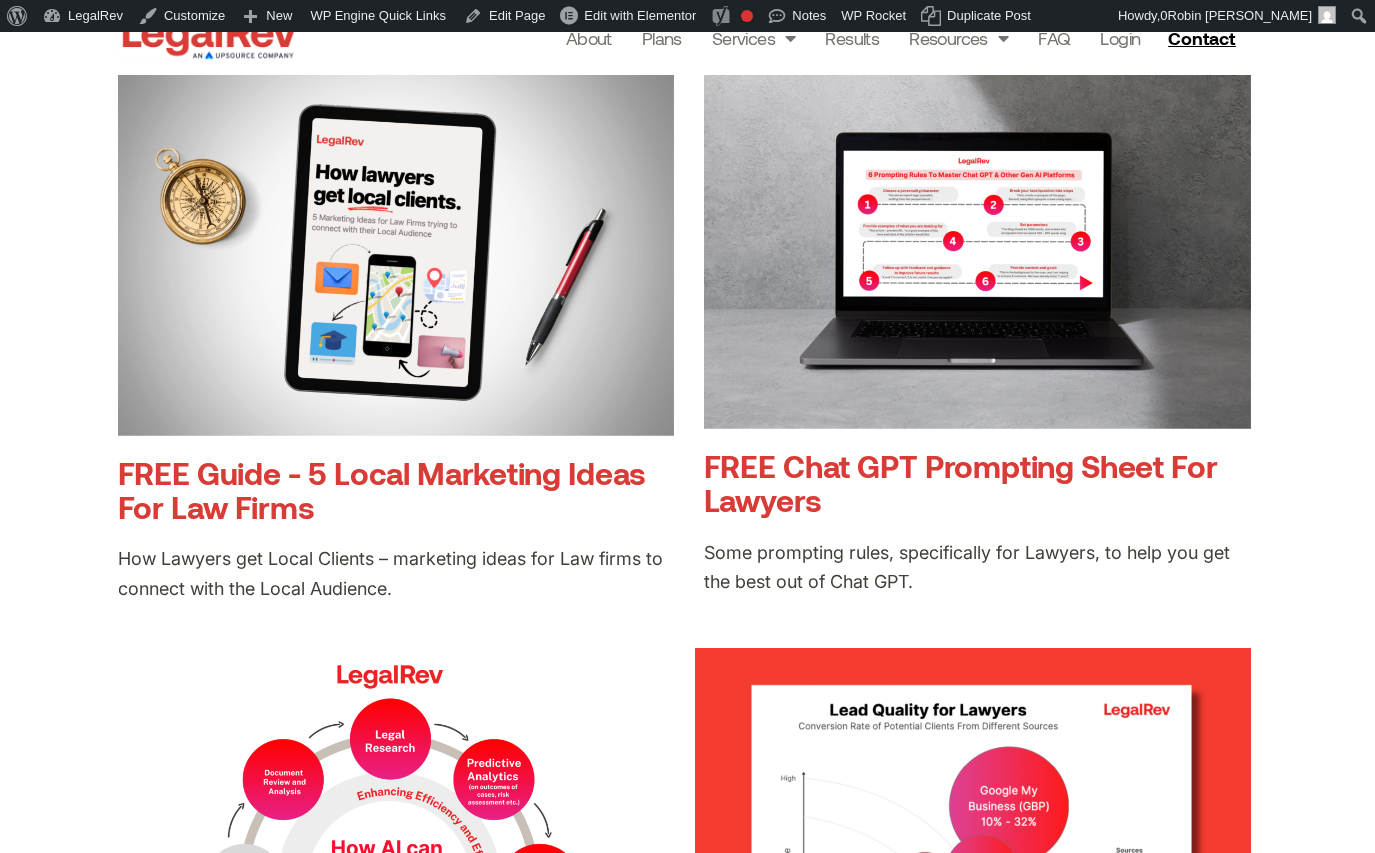 scroll, scrollTop: 1607, scrollLeft: 0, axis: vertical 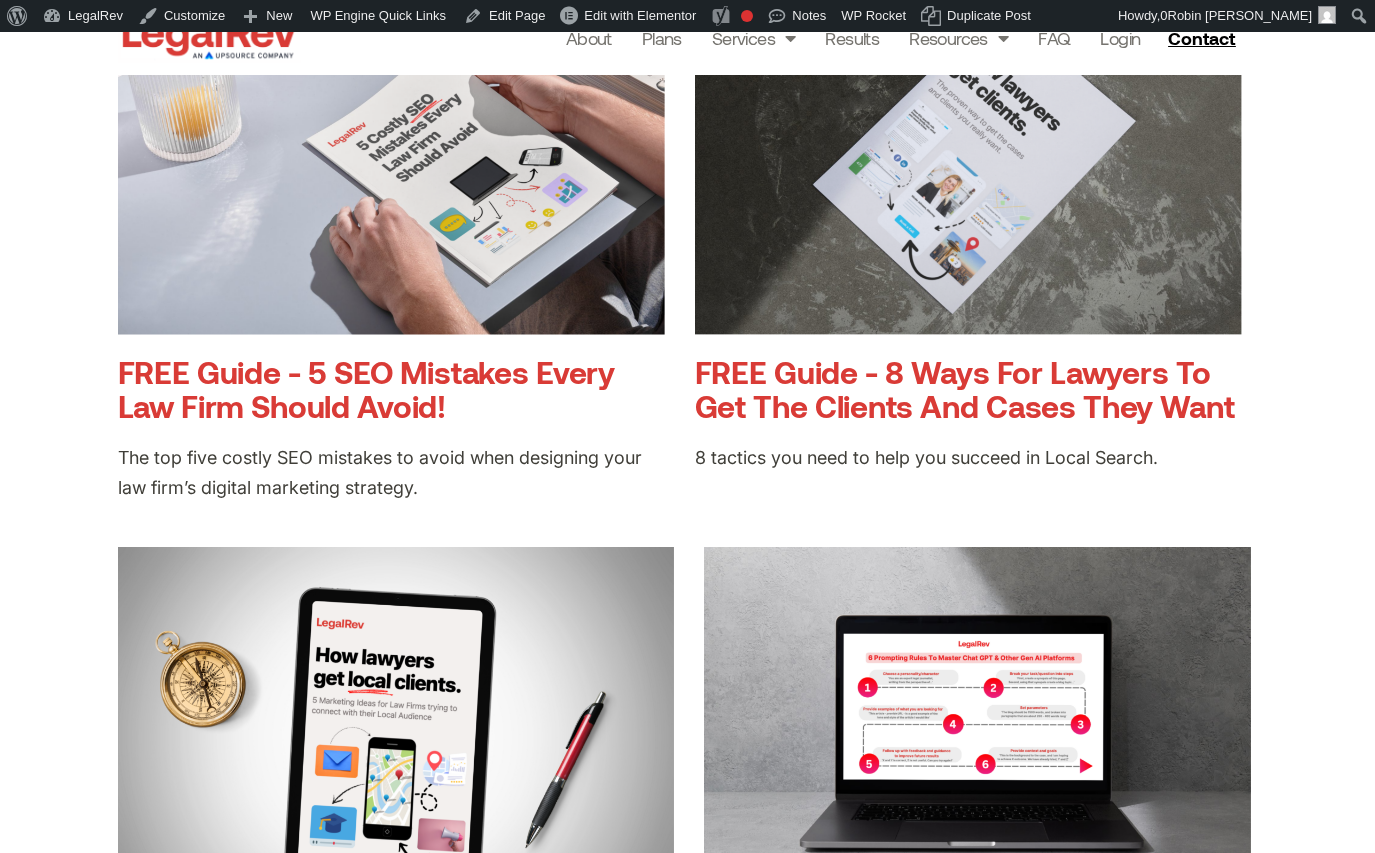 click on "FREE Guide - 8 Ways For Lawyers To Get The Clients And Cases They Want" at bounding box center (968, 389) 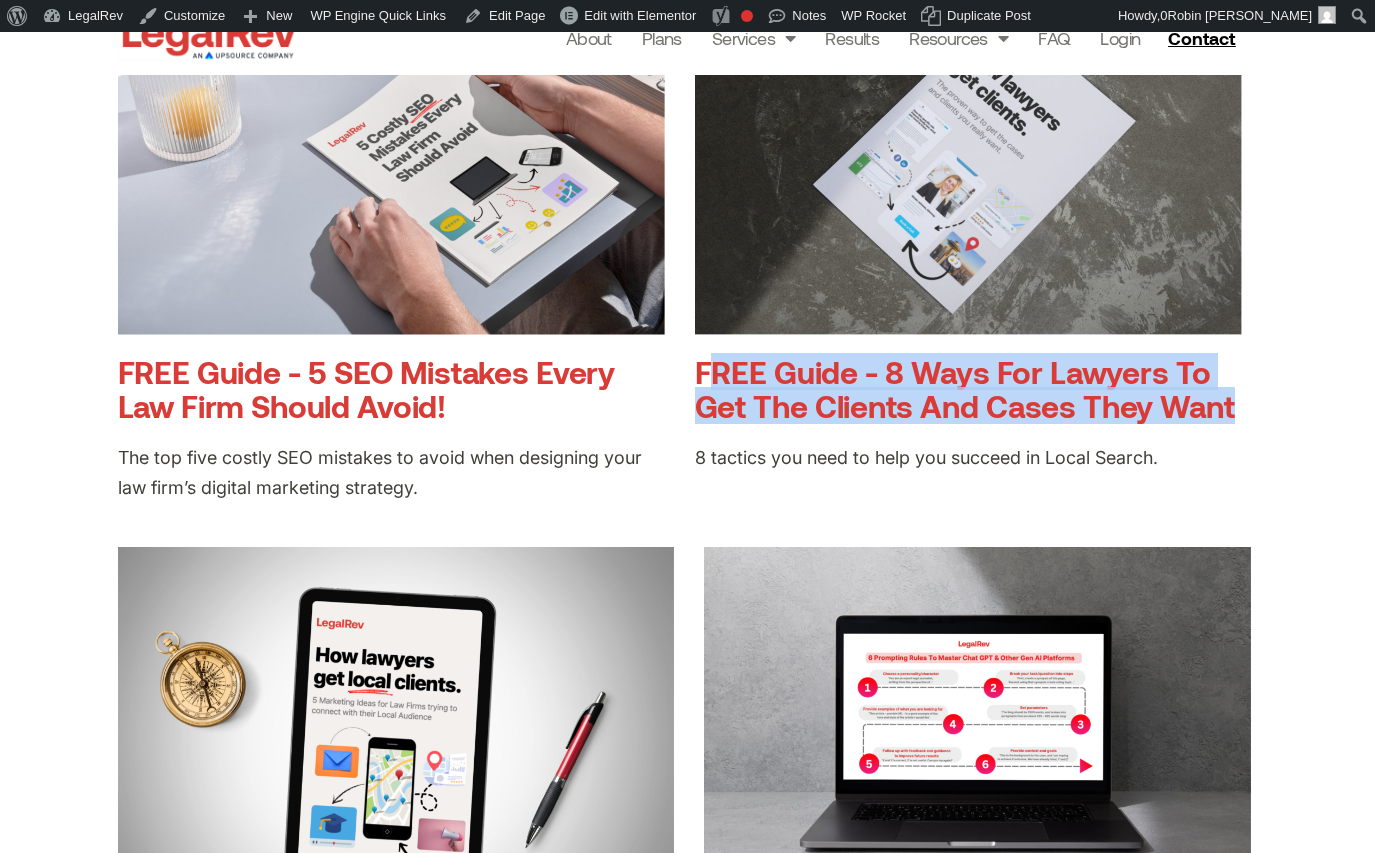 drag, startPoint x: 1270, startPoint y: 407, endPoint x: 735, endPoint y: 381, distance: 535.6314 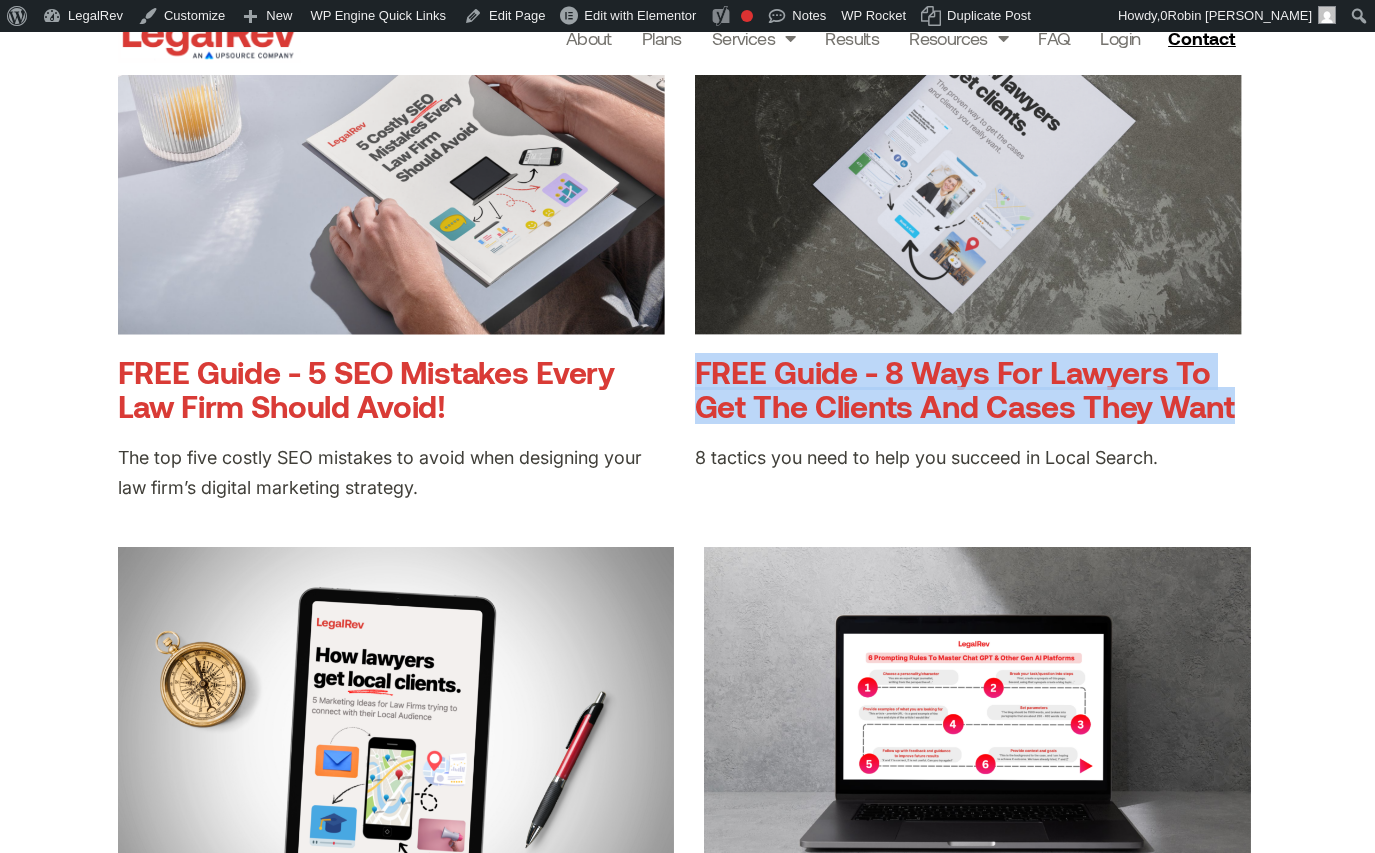 drag, startPoint x: 1250, startPoint y: 408, endPoint x: 706, endPoint y: 384, distance: 544.5292 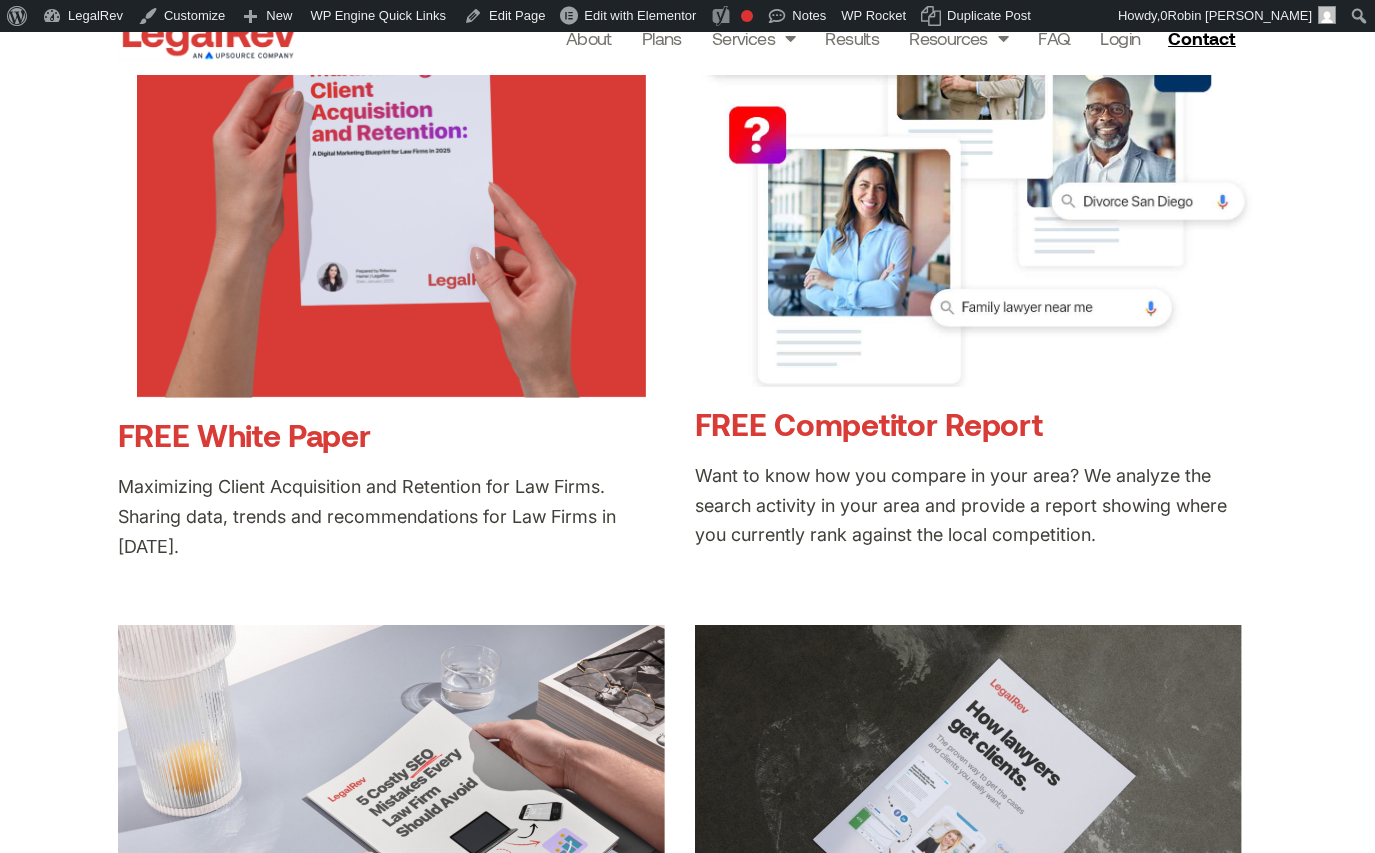 scroll, scrollTop: 559, scrollLeft: 0, axis: vertical 